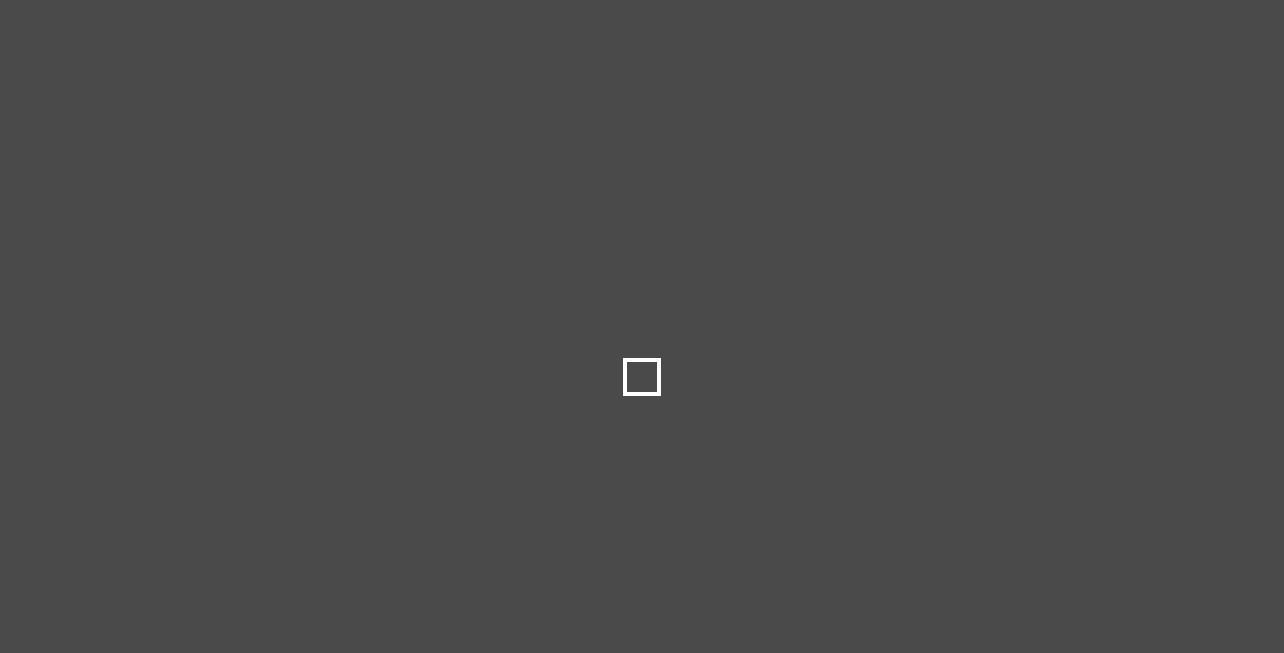 scroll, scrollTop: 2000, scrollLeft: 0, axis: vertical 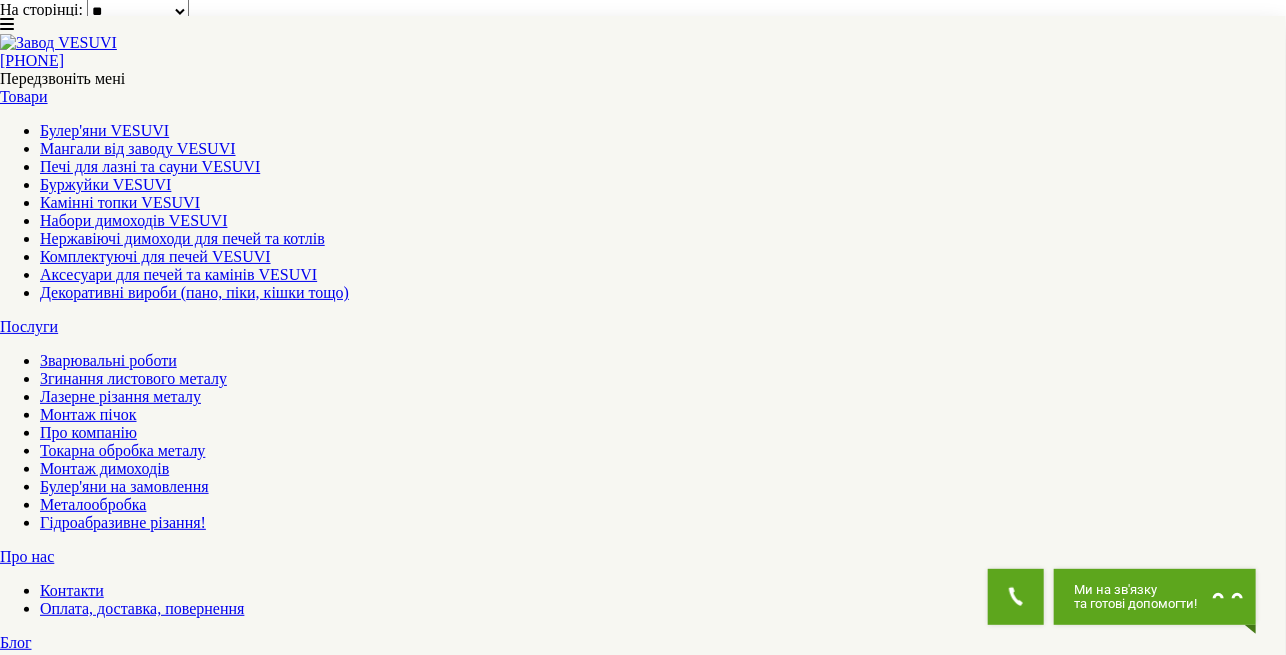 click at bounding box center (13, 7700) 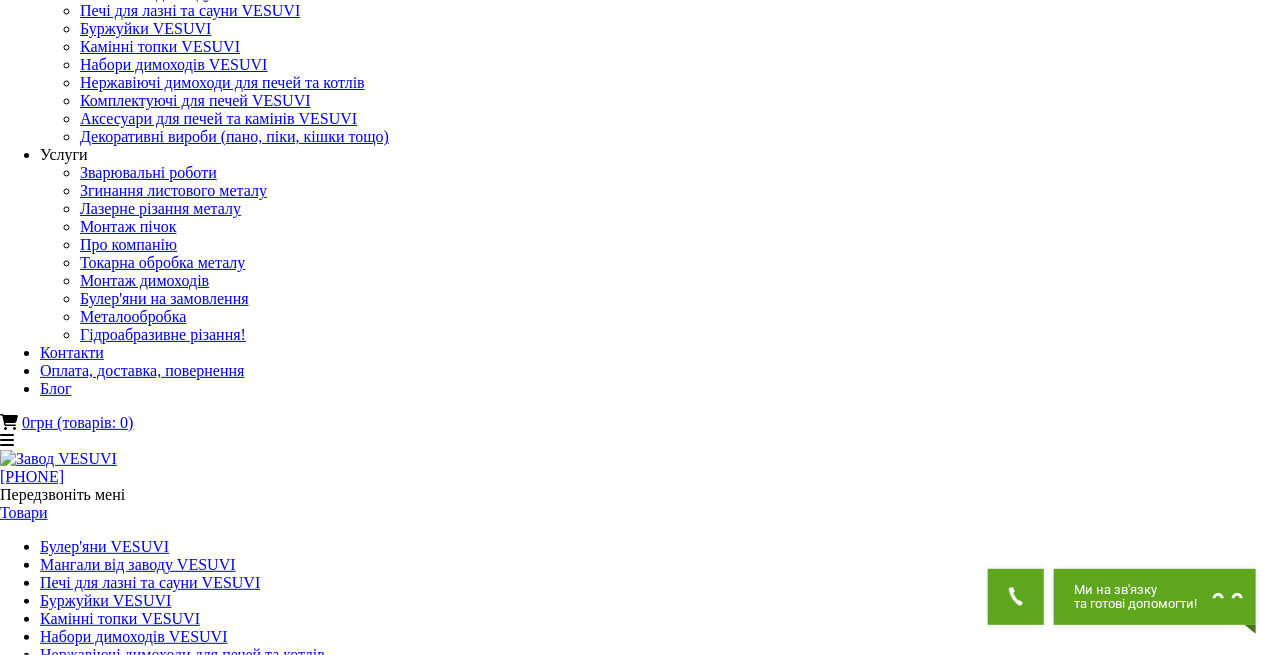 scroll, scrollTop: 0, scrollLeft: 0, axis: both 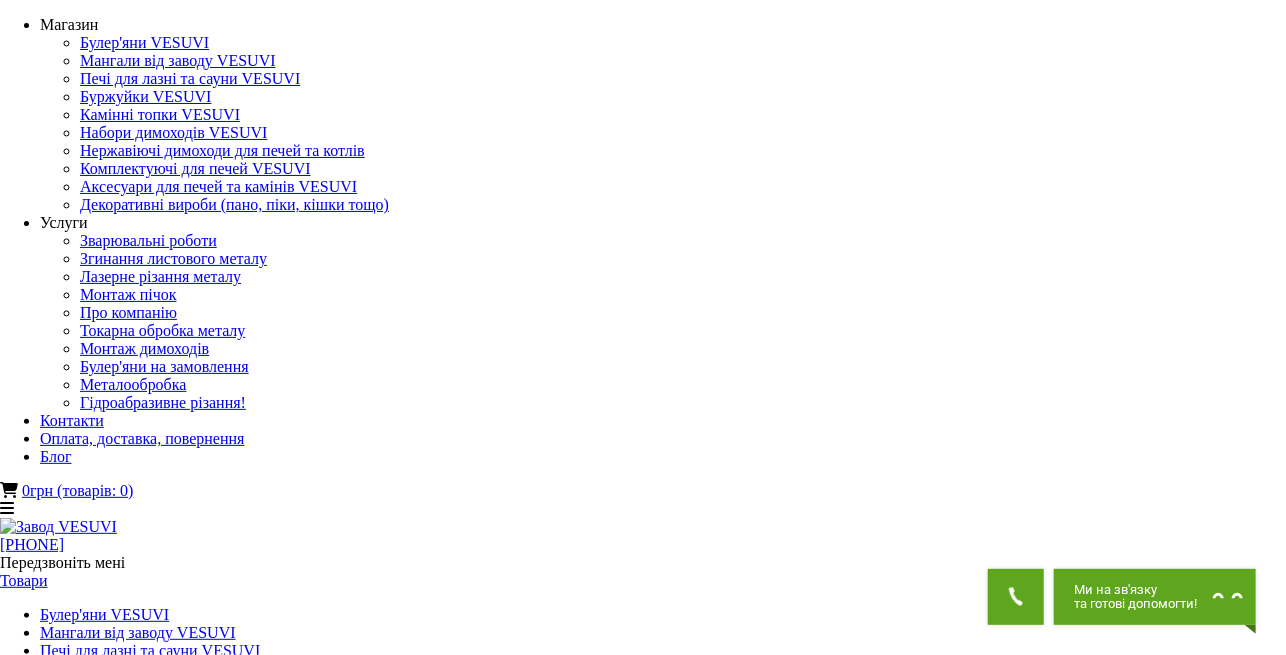 click on "**   **   **   **   ***" at bounding box center [138, 1612] 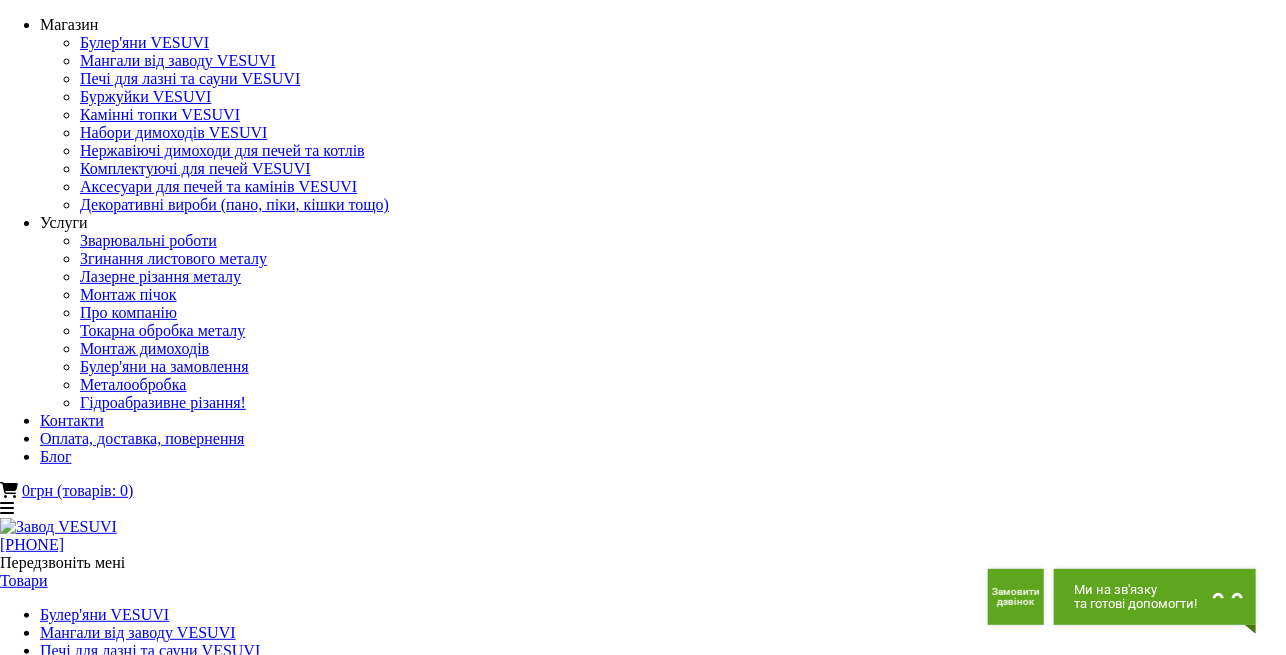 select on "**********" 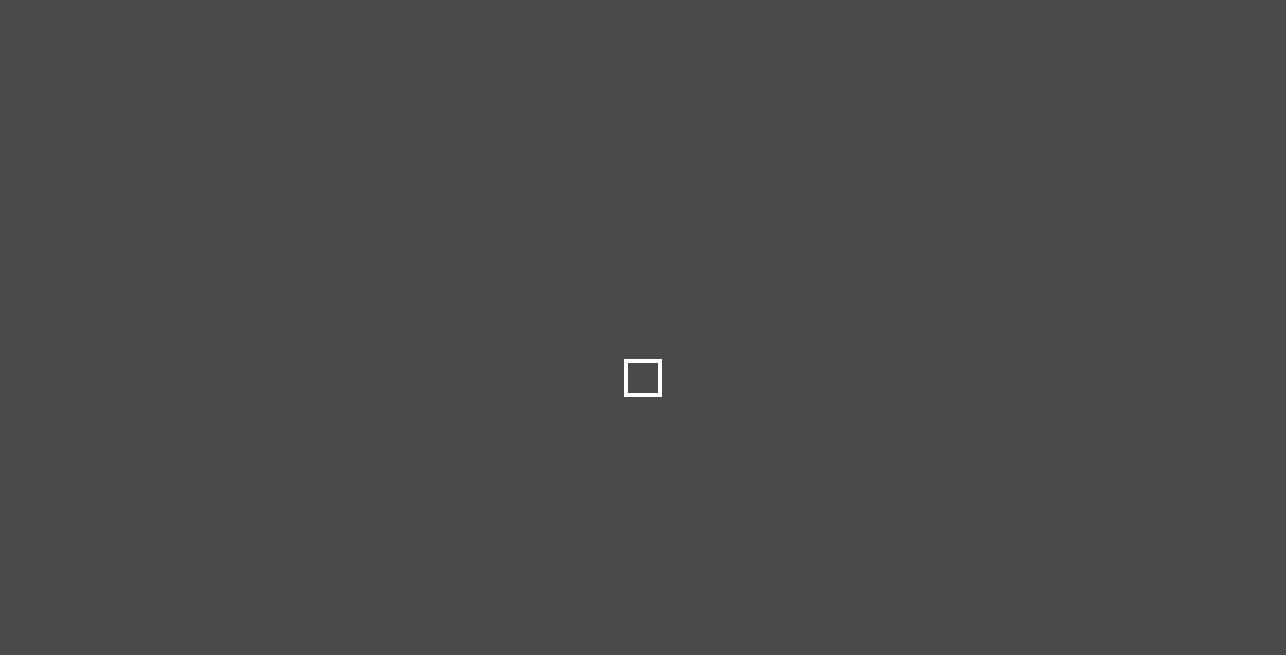 scroll, scrollTop: 0, scrollLeft: 0, axis: both 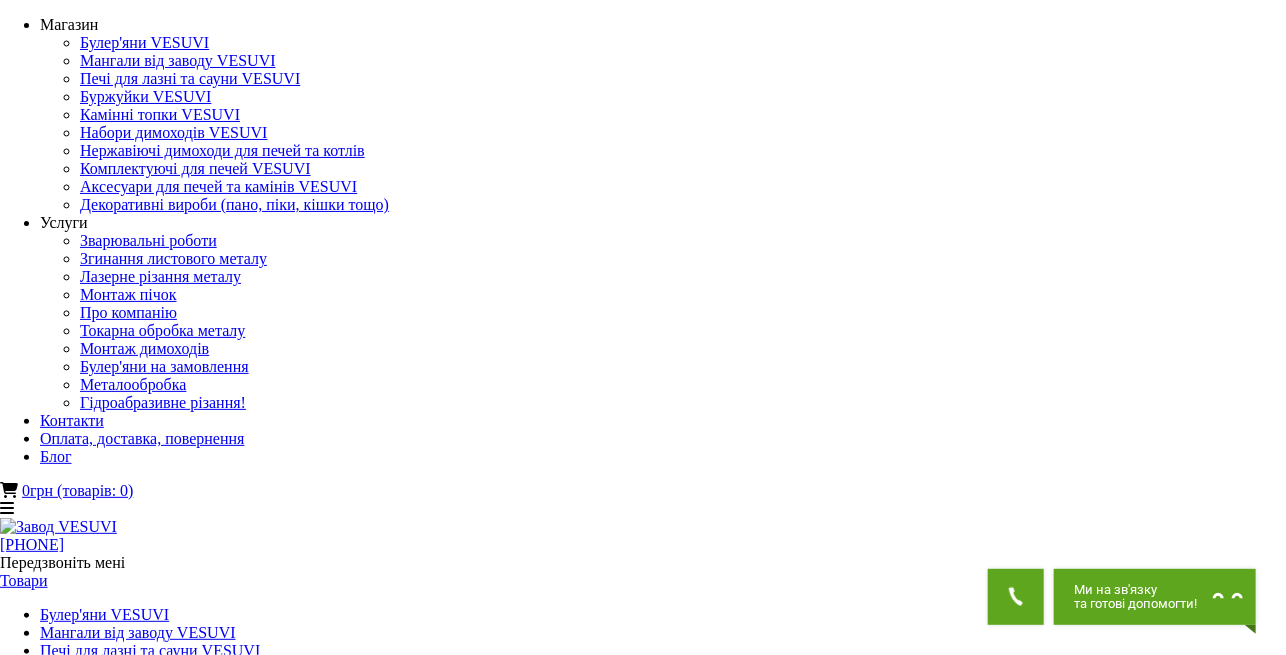 click on "**********" at bounding box center [168, 1600] 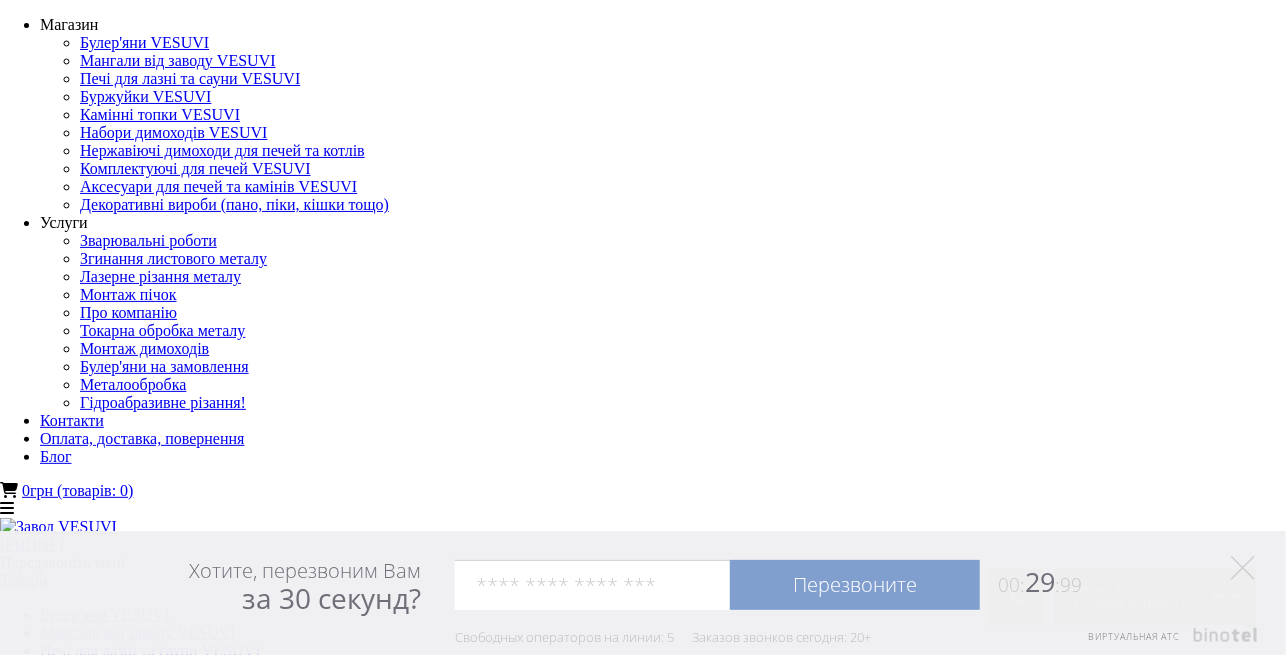 click on "**********" at bounding box center (168, 1600) 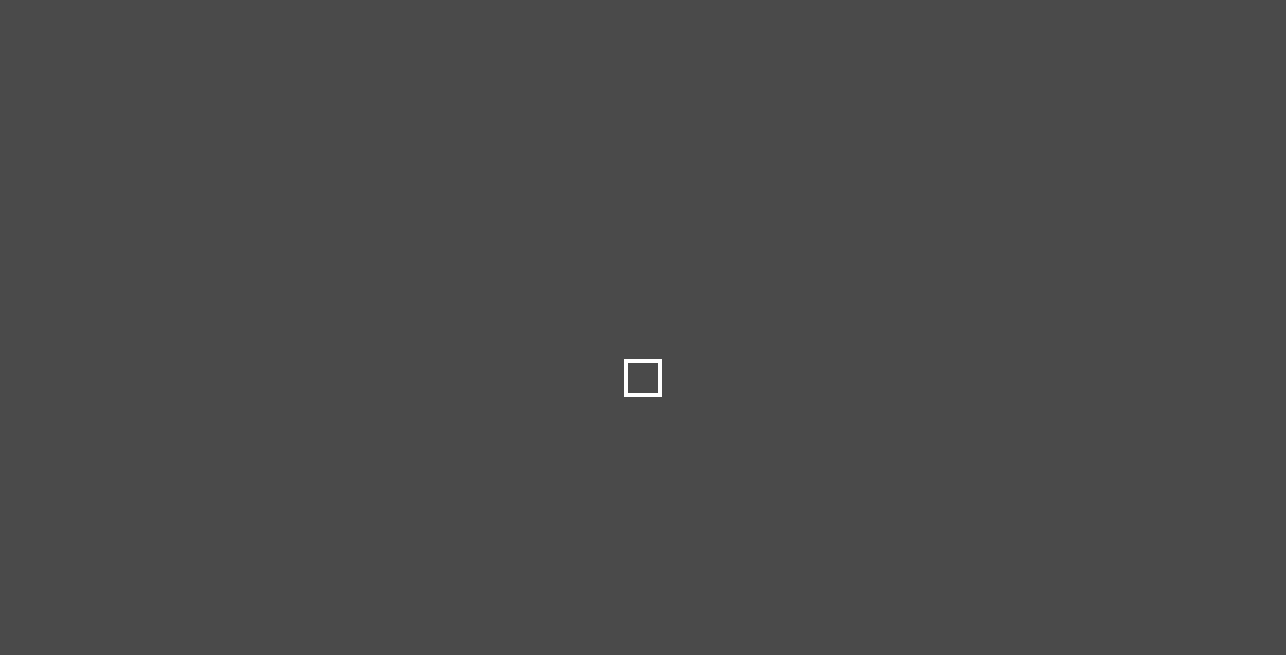 scroll, scrollTop: 0, scrollLeft: 0, axis: both 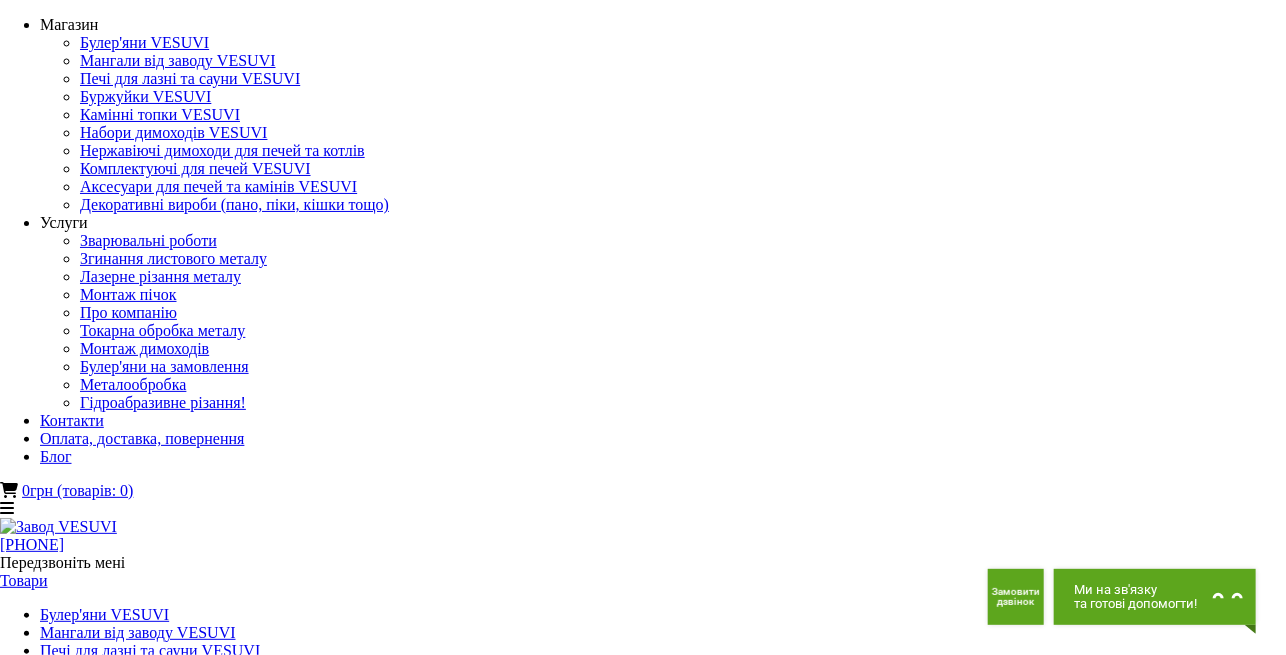 click at bounding box center (643, 1806) 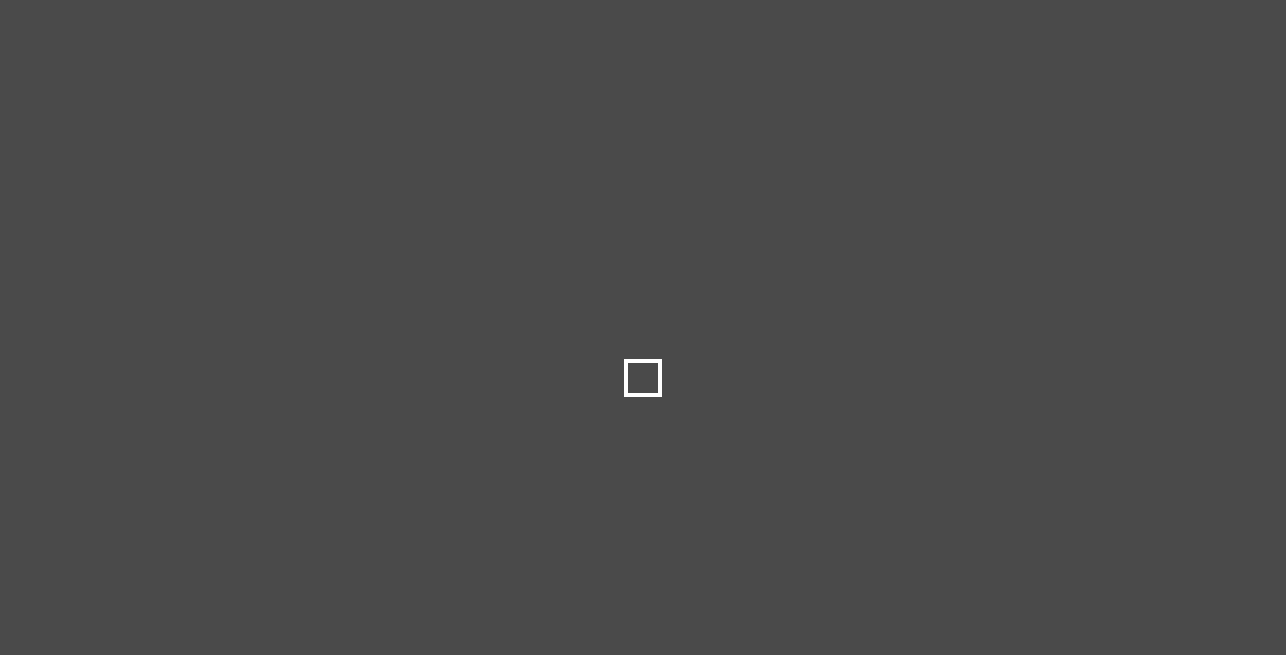 scroll, scrollTop: 0, scrollLeft: 0, axis: both 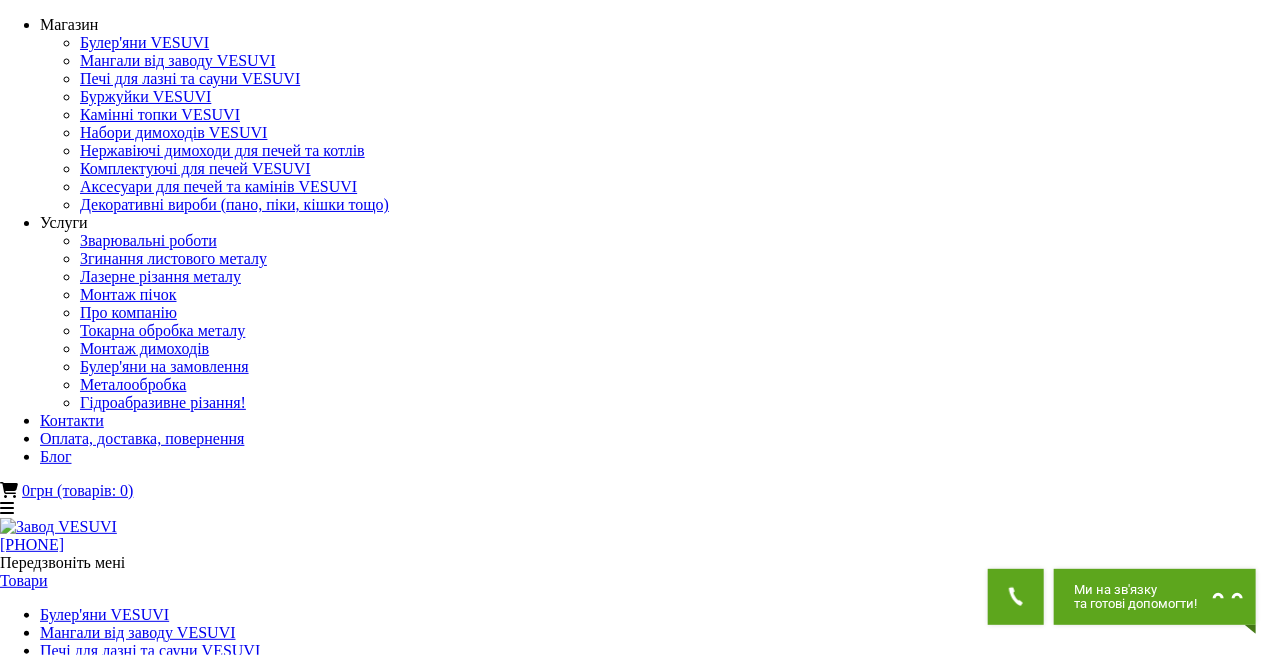 click at bounding box center [55, 1524] 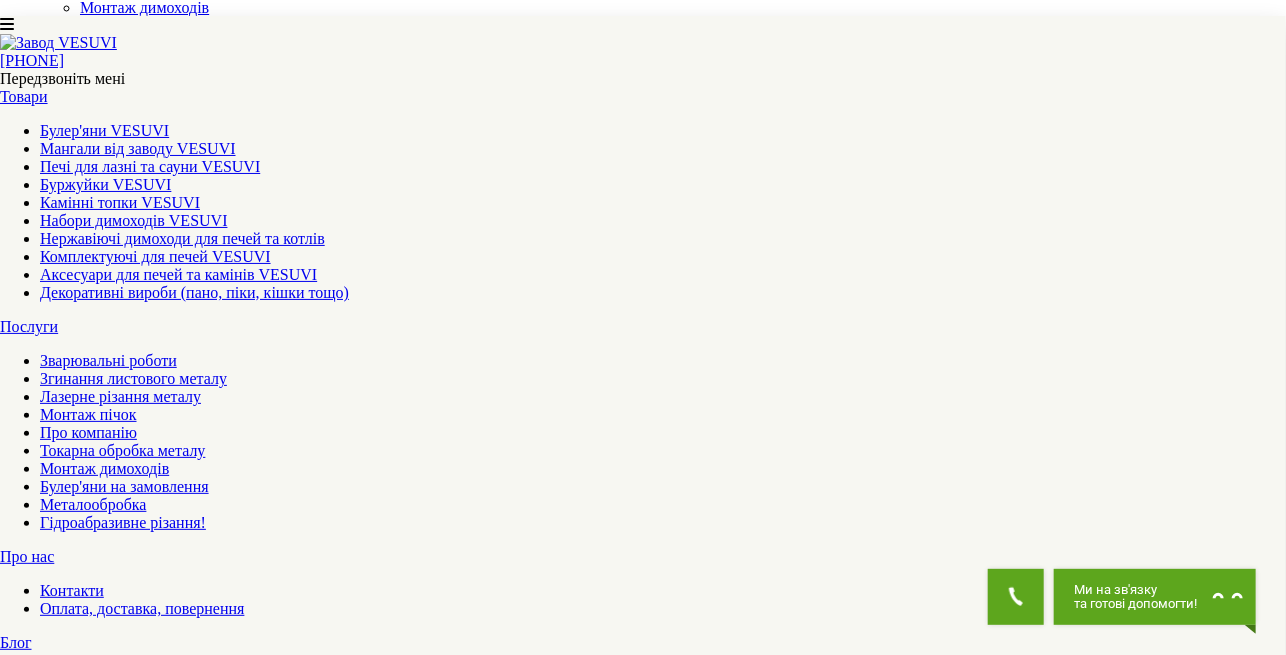 scroll, scrollTop: 300, scrollLeft: 0, axis: vertical 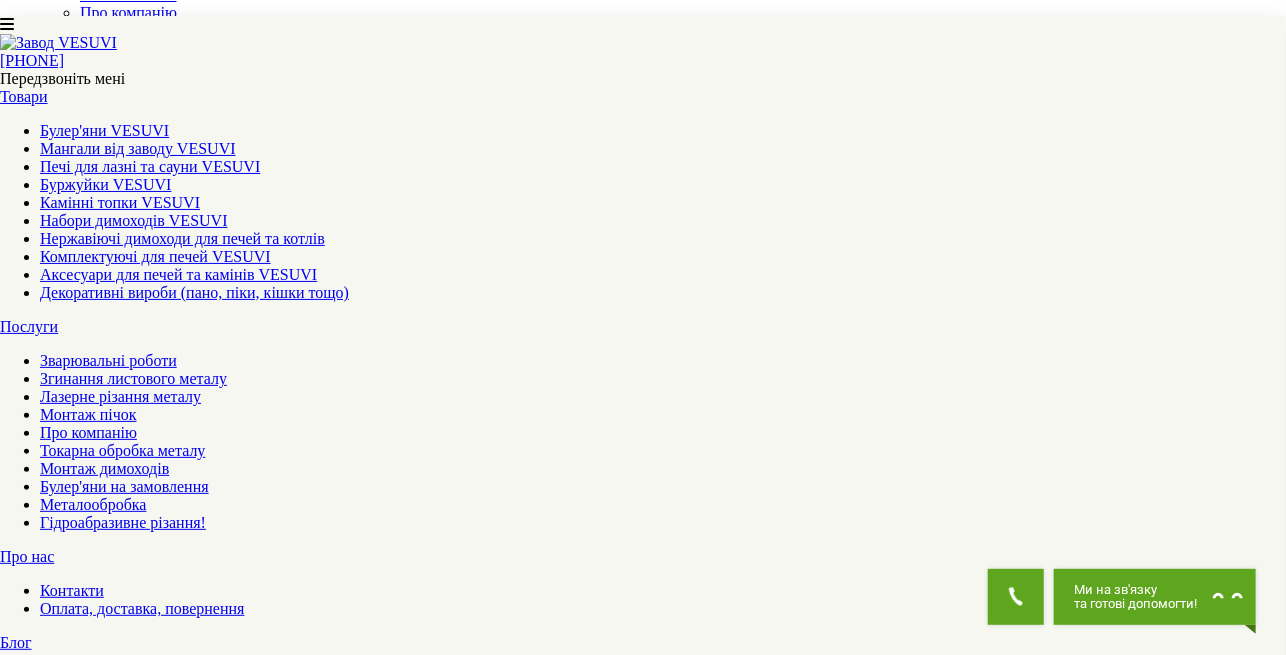 click at bounding box center [55, 1278] 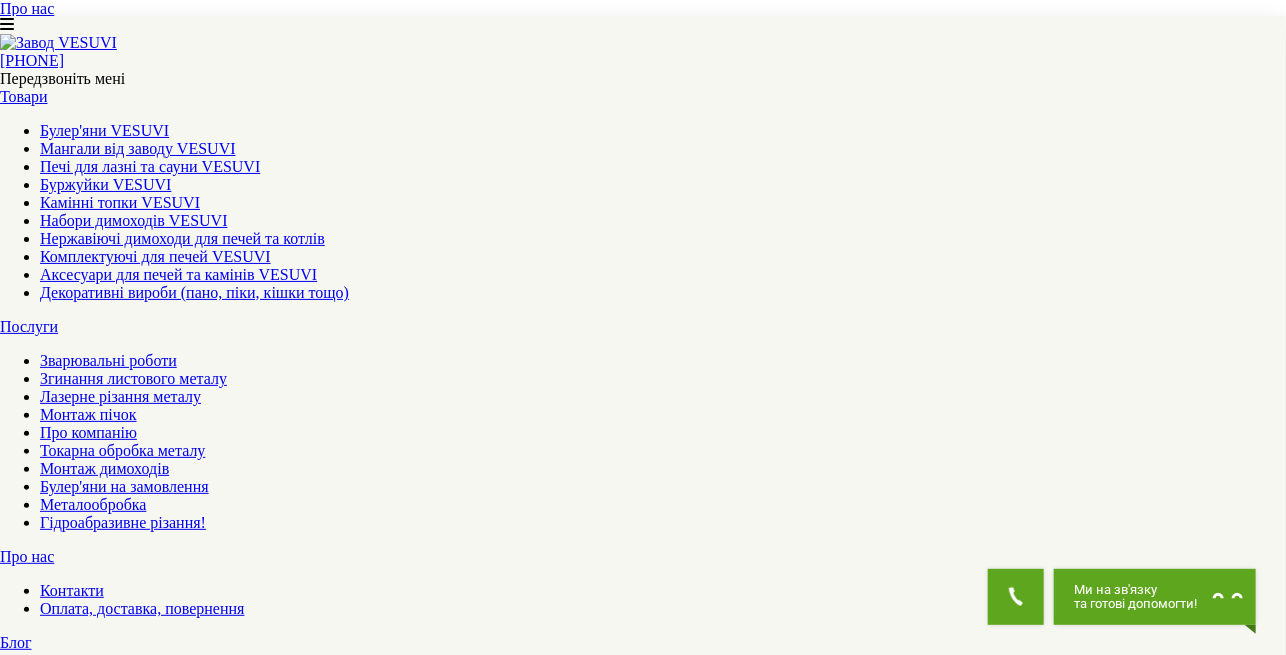 scroll, scrollTop: 1200, scrollLeft: 0, axis: vertical 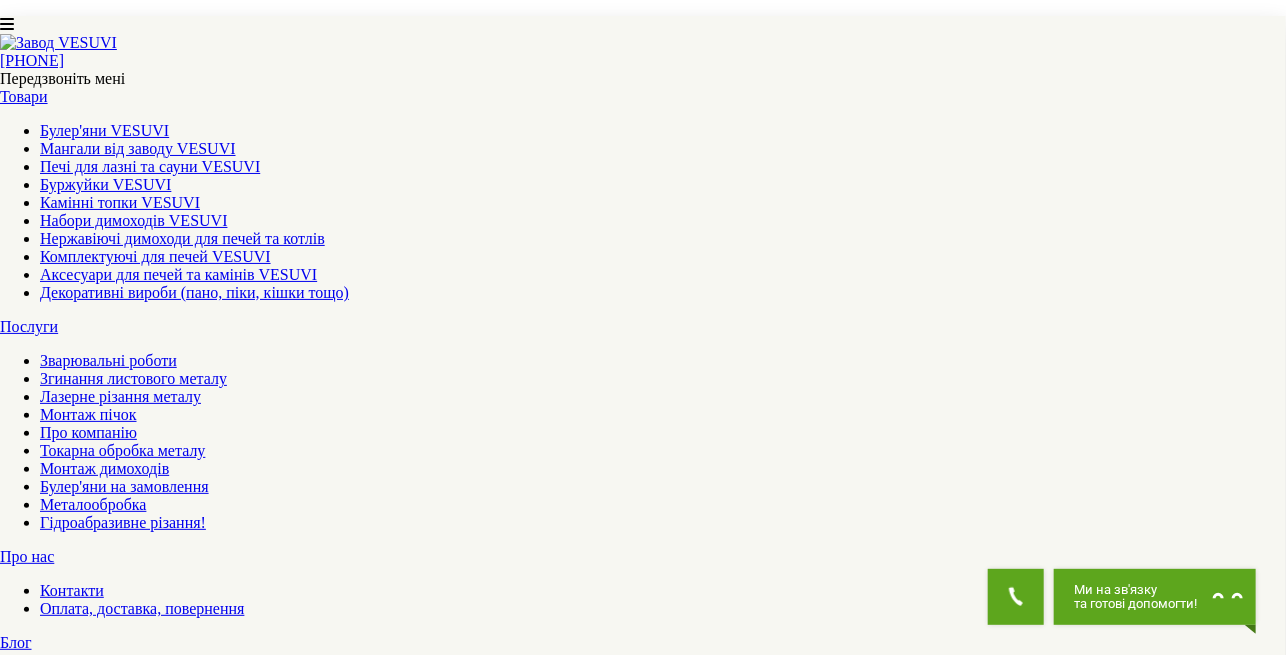 click at bounding box center [13, 2921] 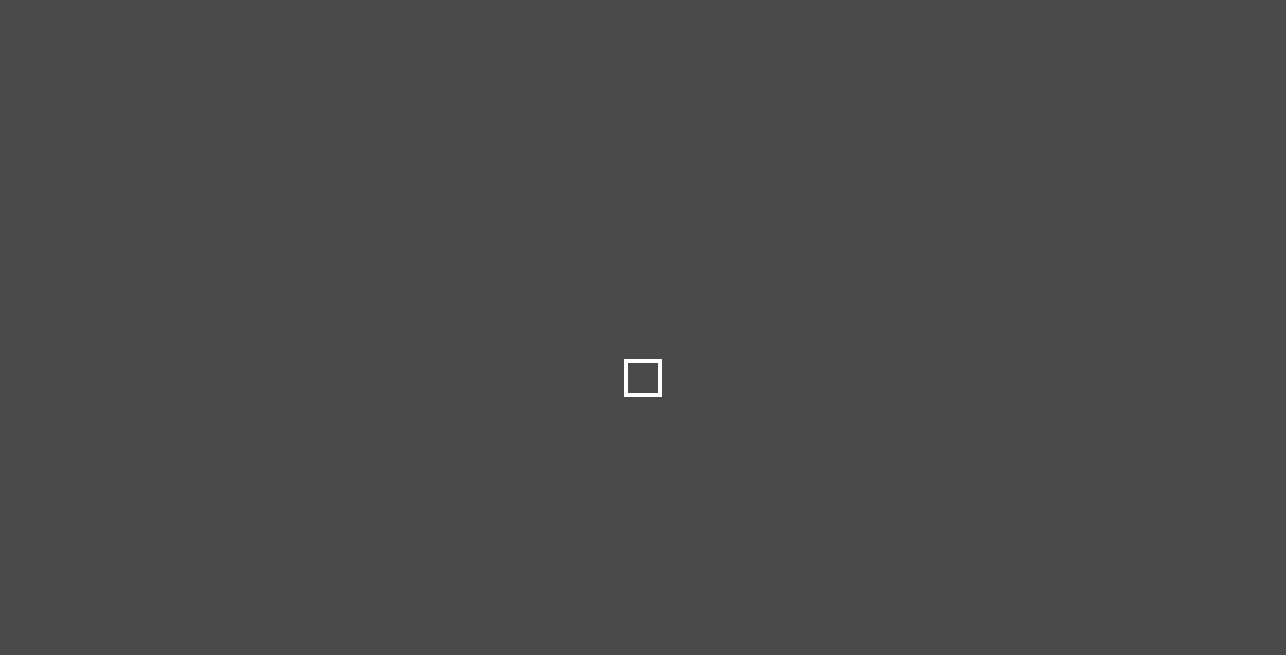 scroll, scrollTop: 0, scrollLeft: 0, axis: both 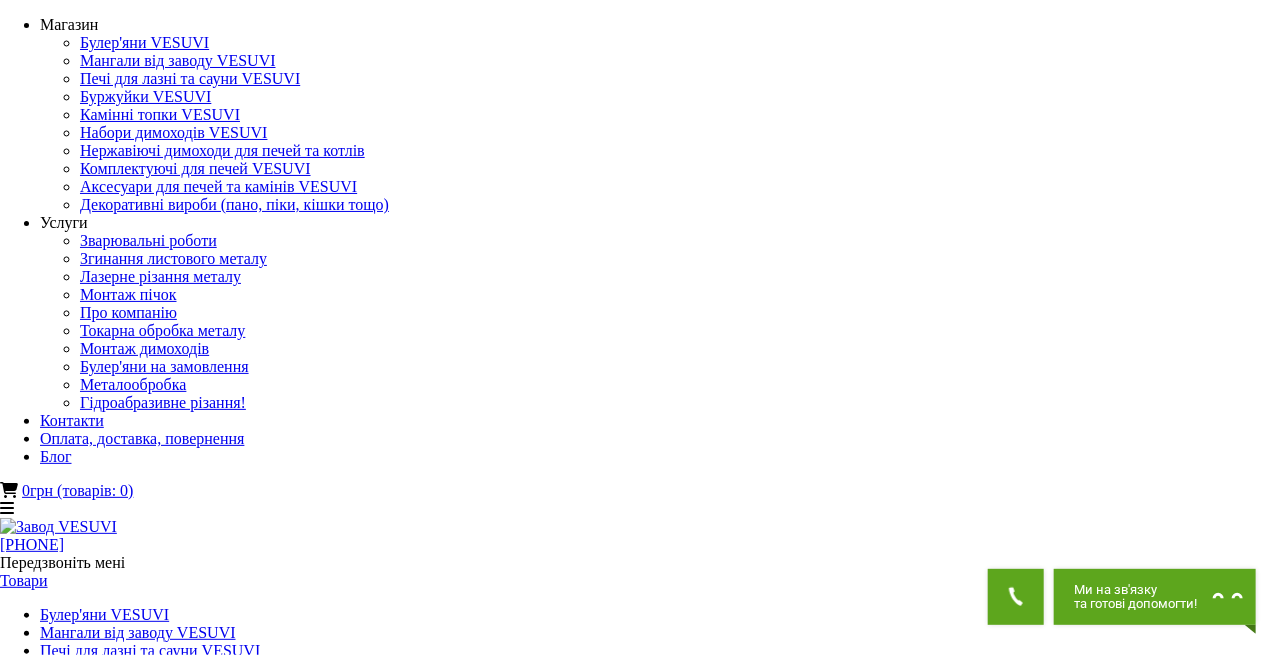 click on "**********" at bounding box center [168, 1582] 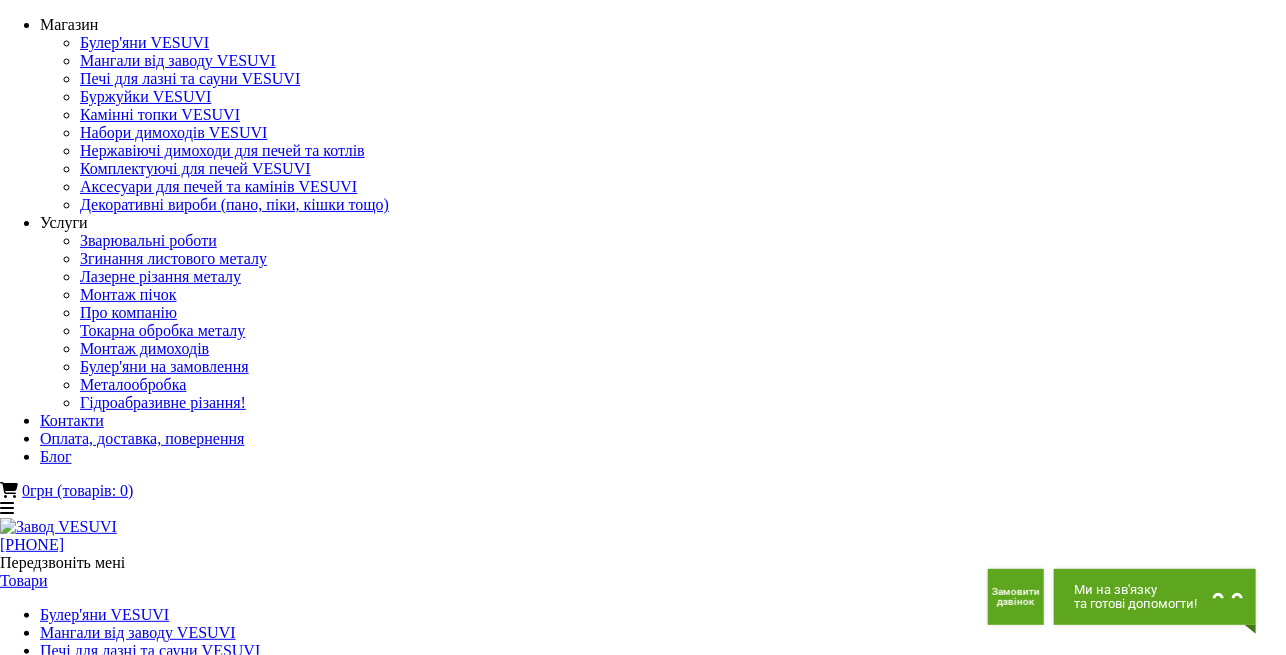 select on "**********" 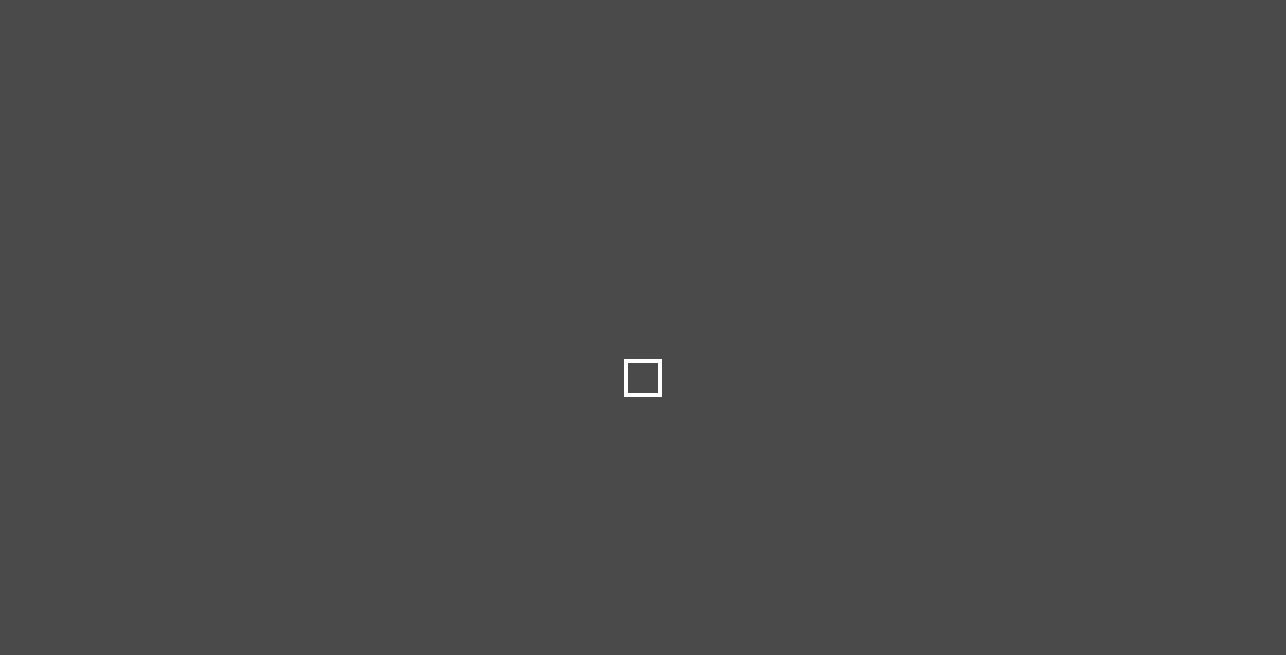 scroll, scrollTop: 0, scrollLeft: 0, axis: both 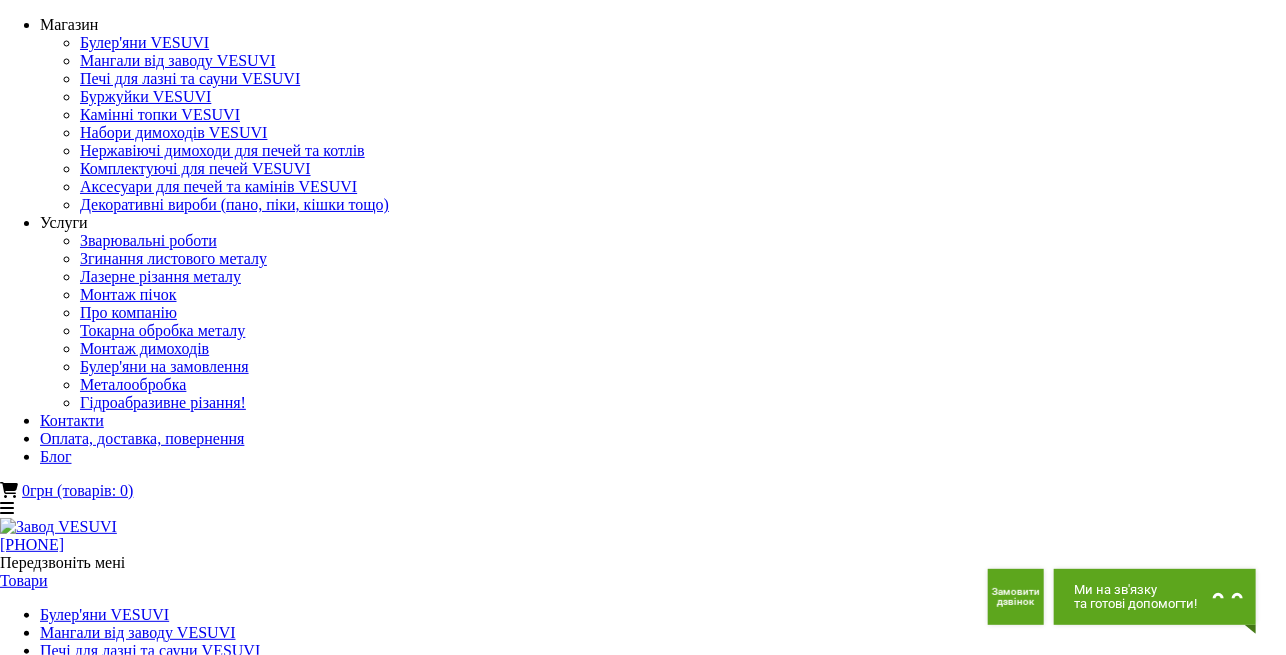 click at bounding box center [55, 1461] 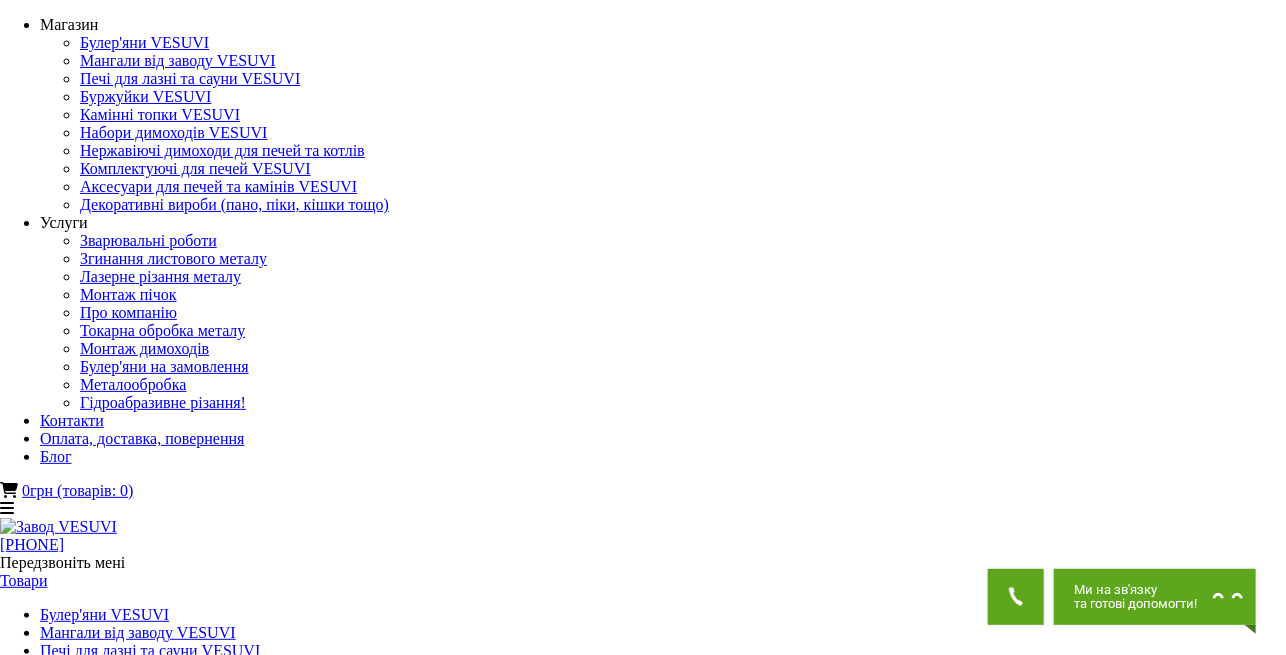 click at bounding box center [55, 1533] 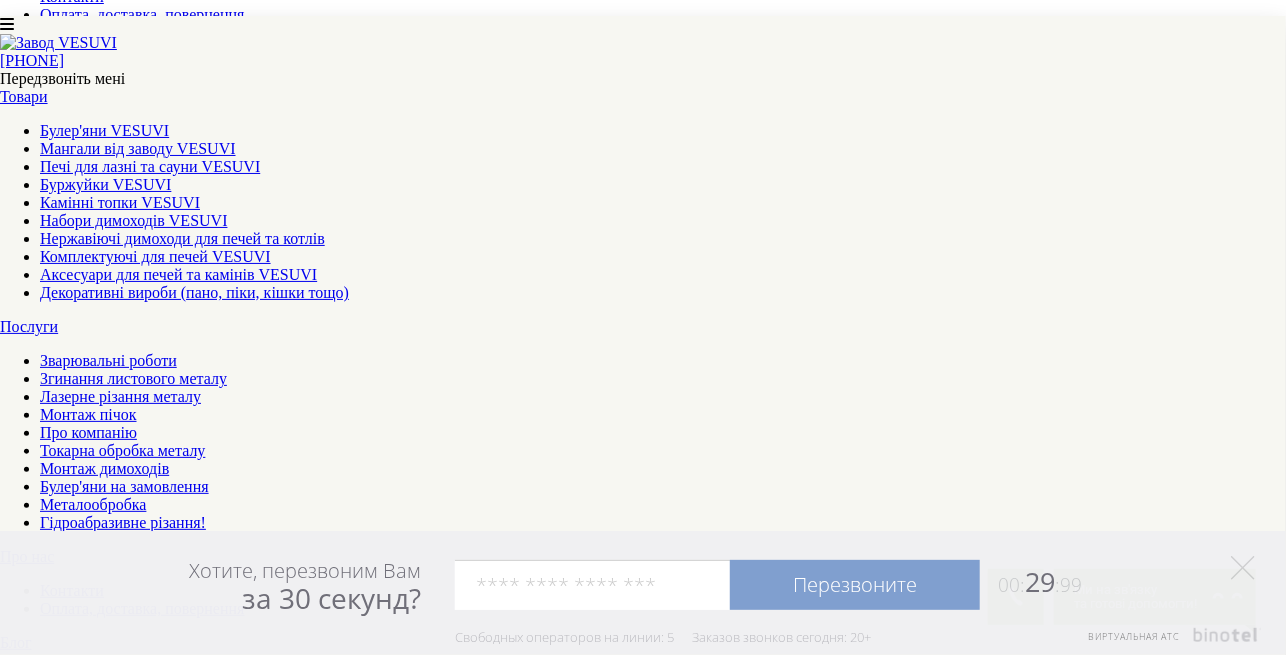 scroll, scrollTop: 500, scrollLeft: 0, axis: vertical 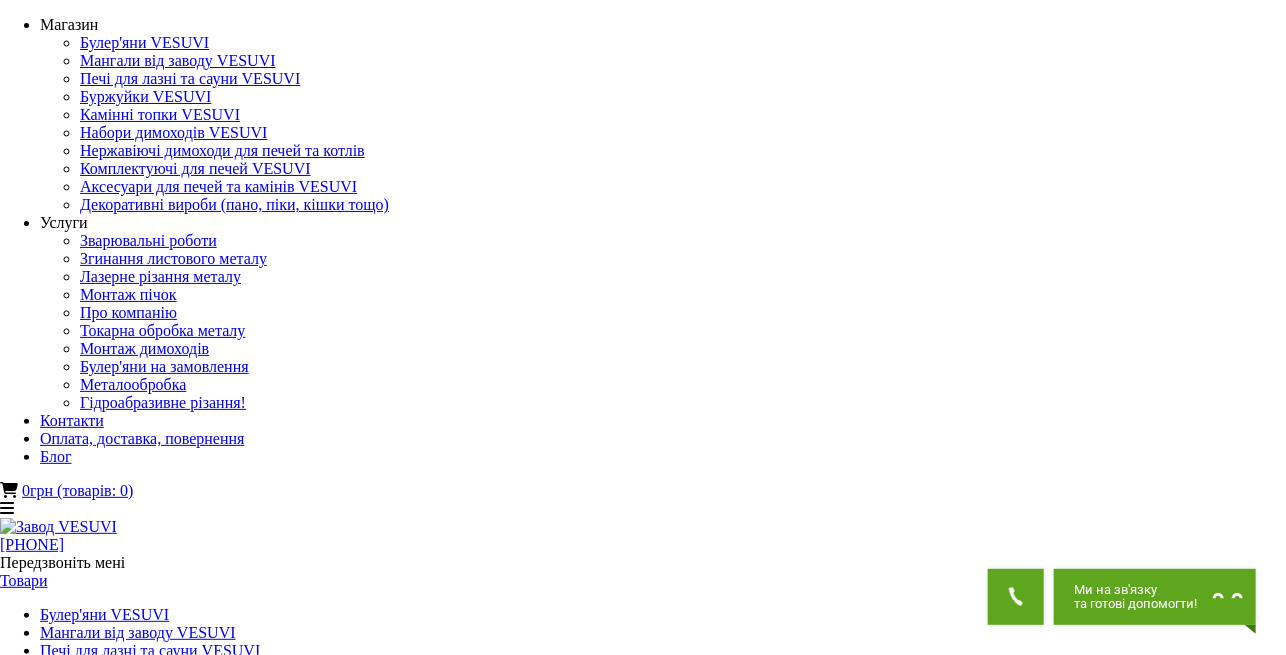 click at bounding box center (55, 1461) 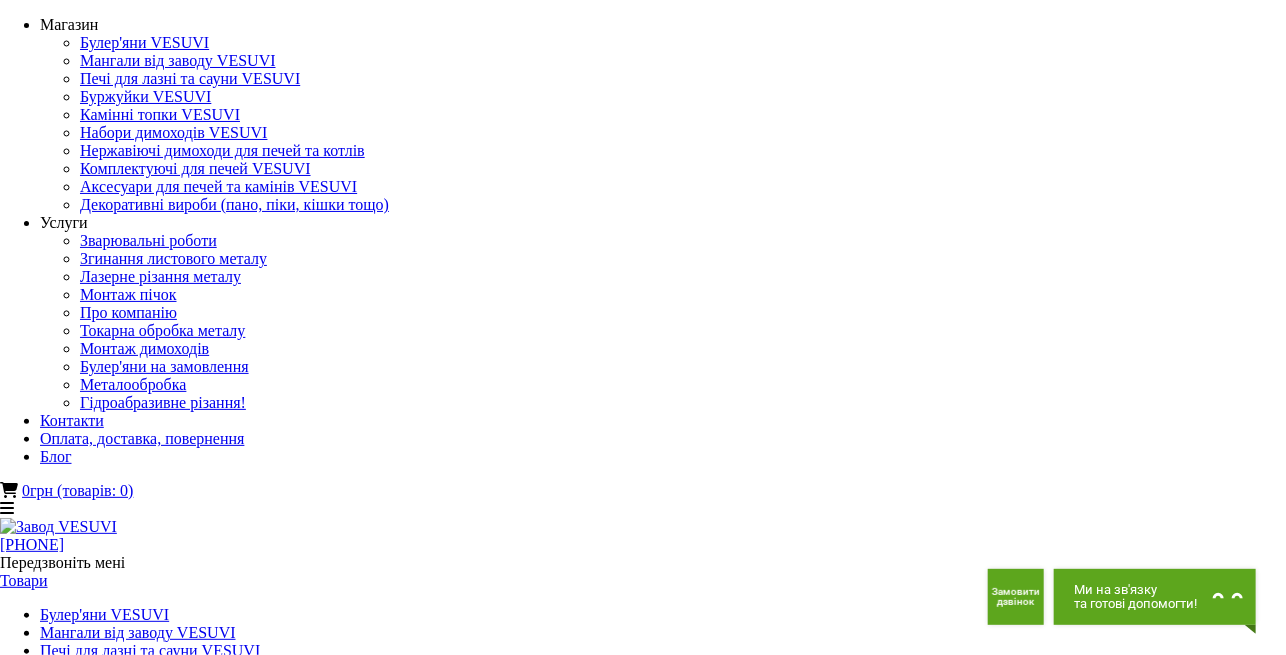 click at bounding box center (55, 1605) 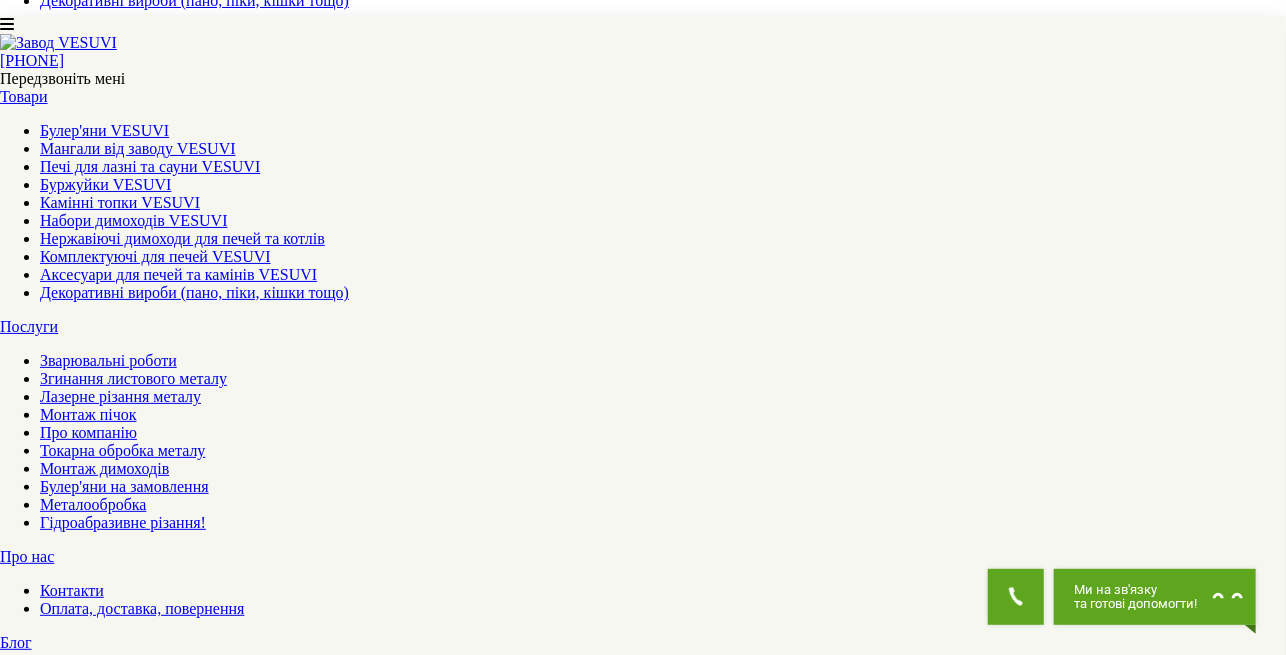 scroll, scrollTop: 800, scrollLeft: 0, axis: vertical 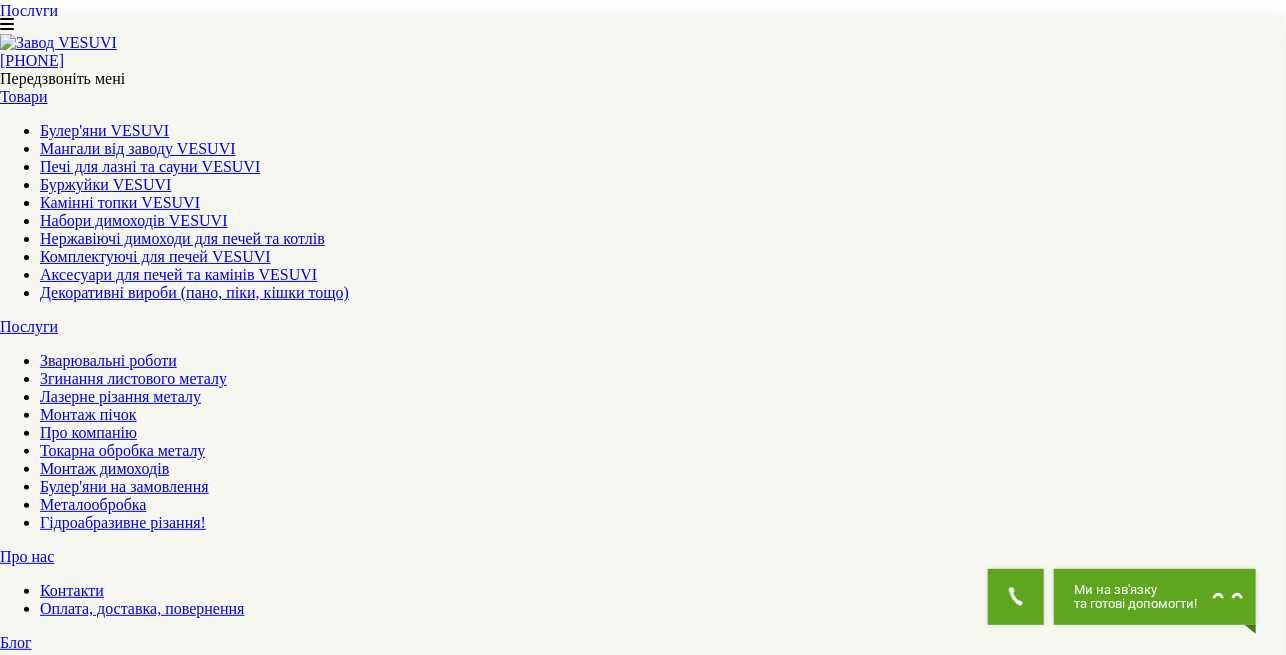 click on "▼ Відкрити повний опис ▼" at bounding box center [643, 1540] 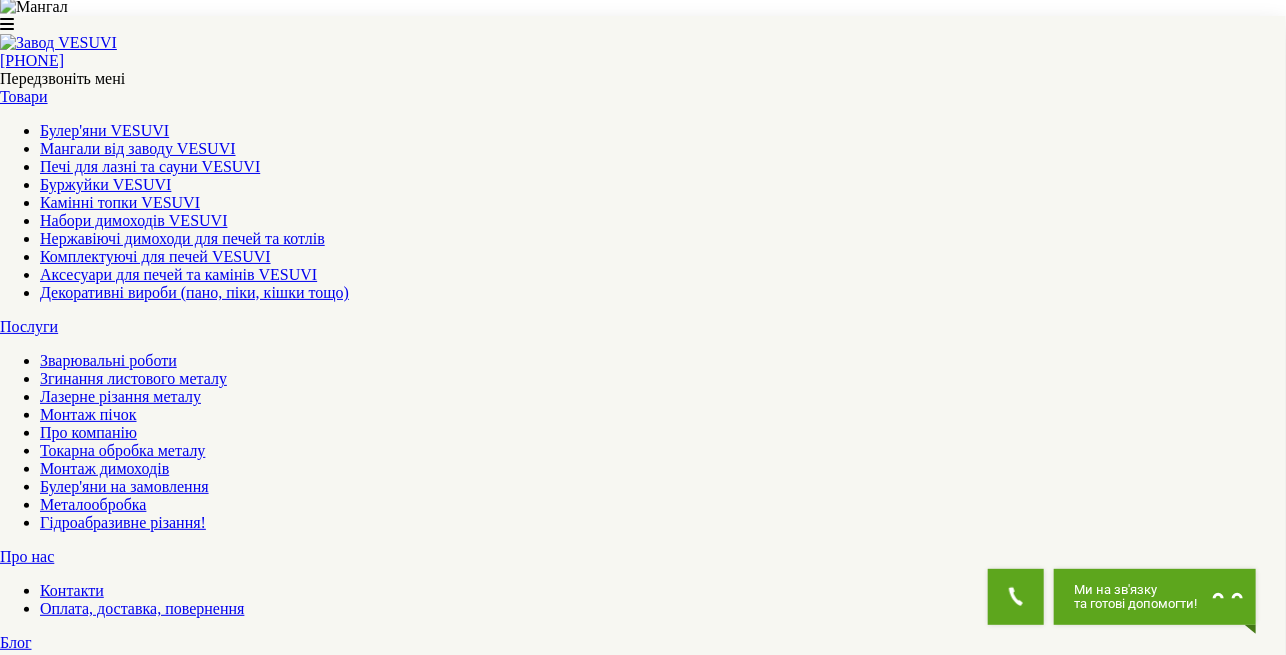 scroll, scrollTop: 1500, scrollLeft: 0, axis: vertical 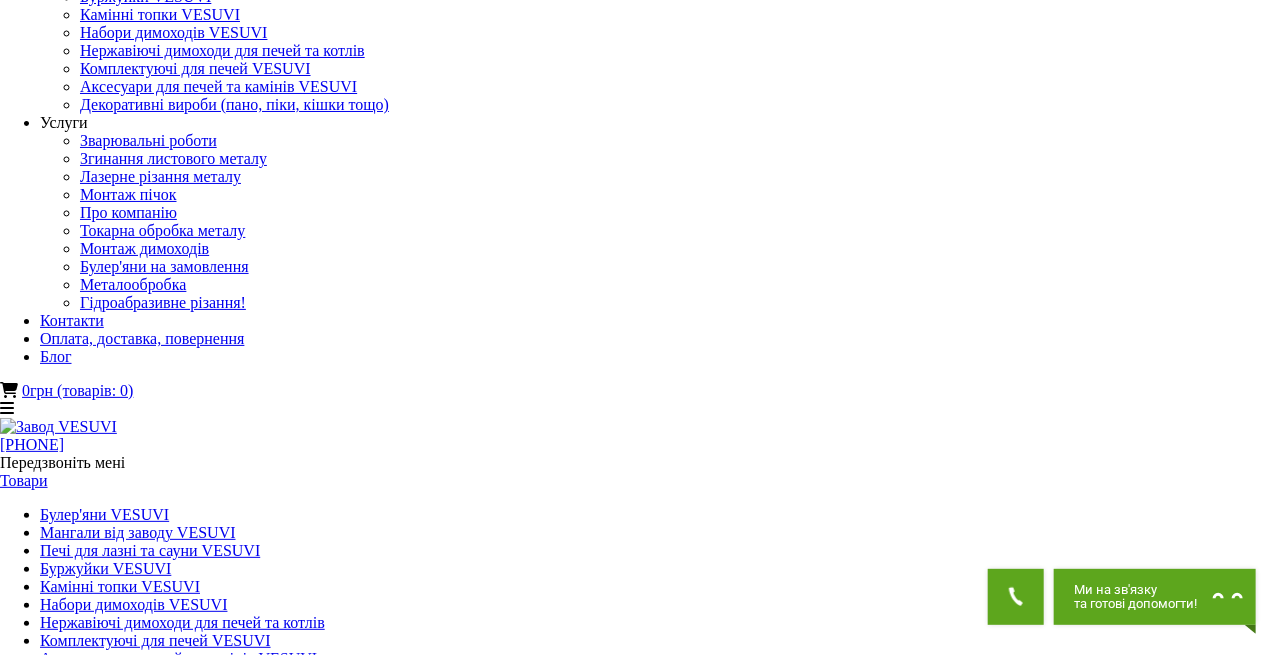 click at bounding box center [179, 1300] 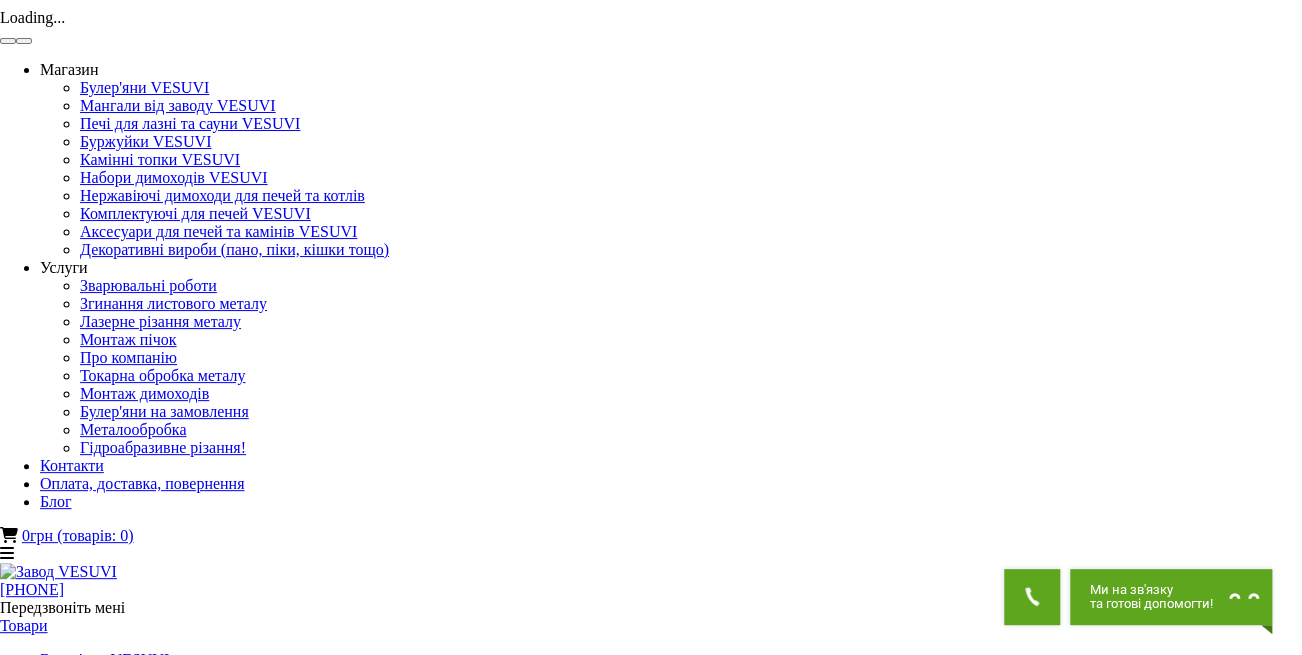 click at bounding box center (48, -55) 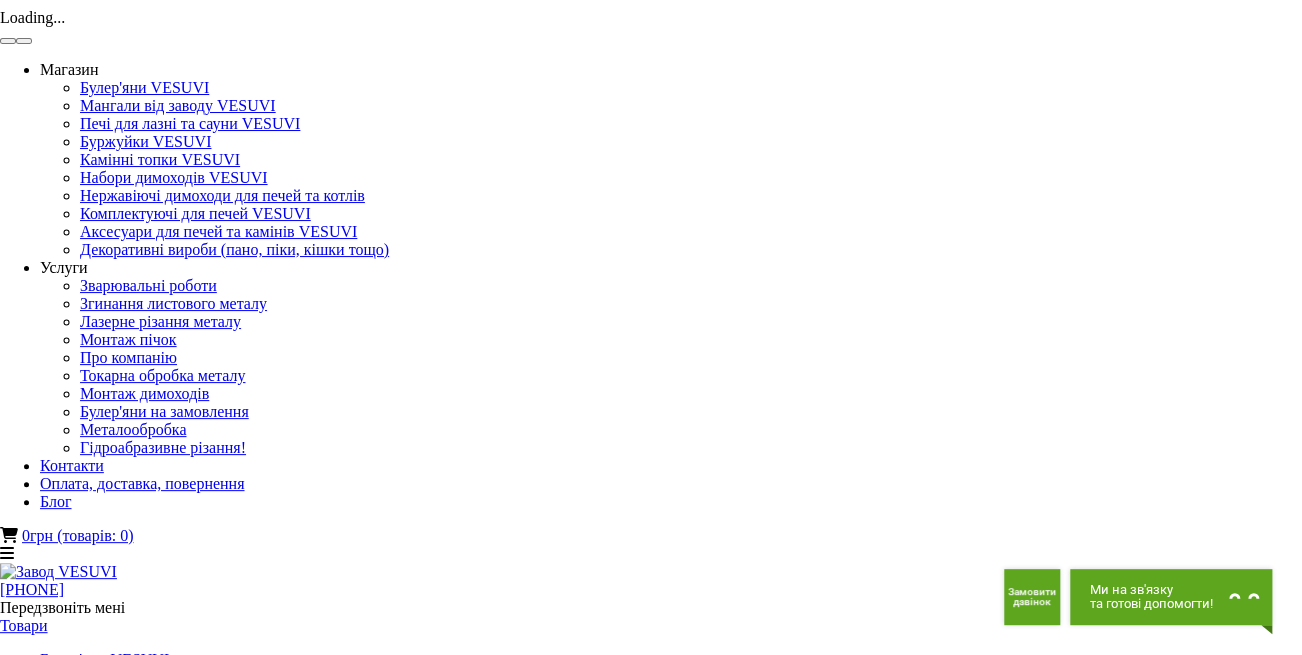 click at bounding box center [48, -55] 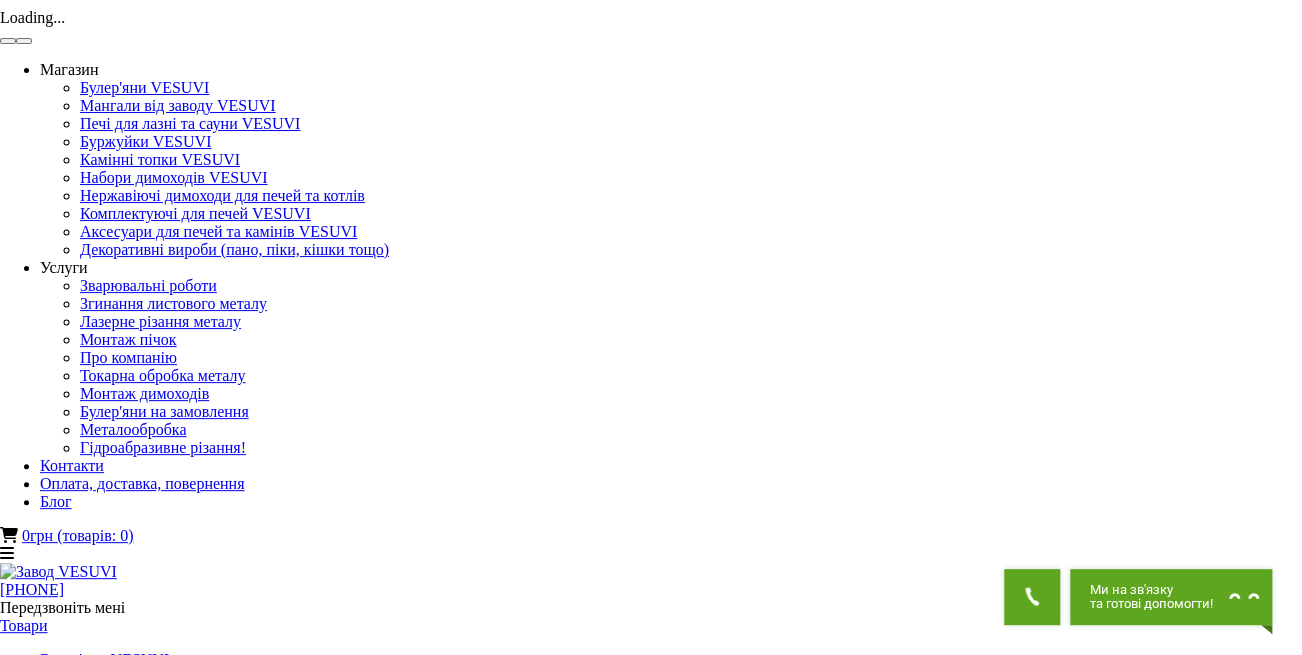 click at bounding box center [48, -55] 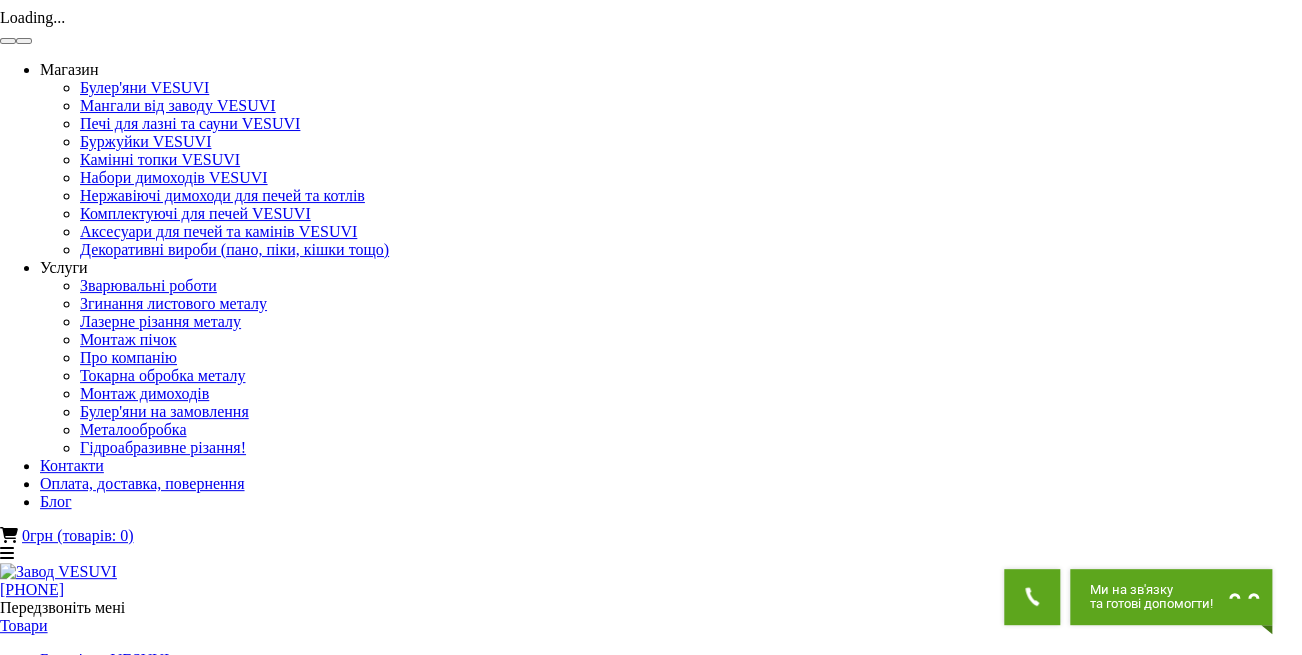click on "×" at bounding box center (12, -90) 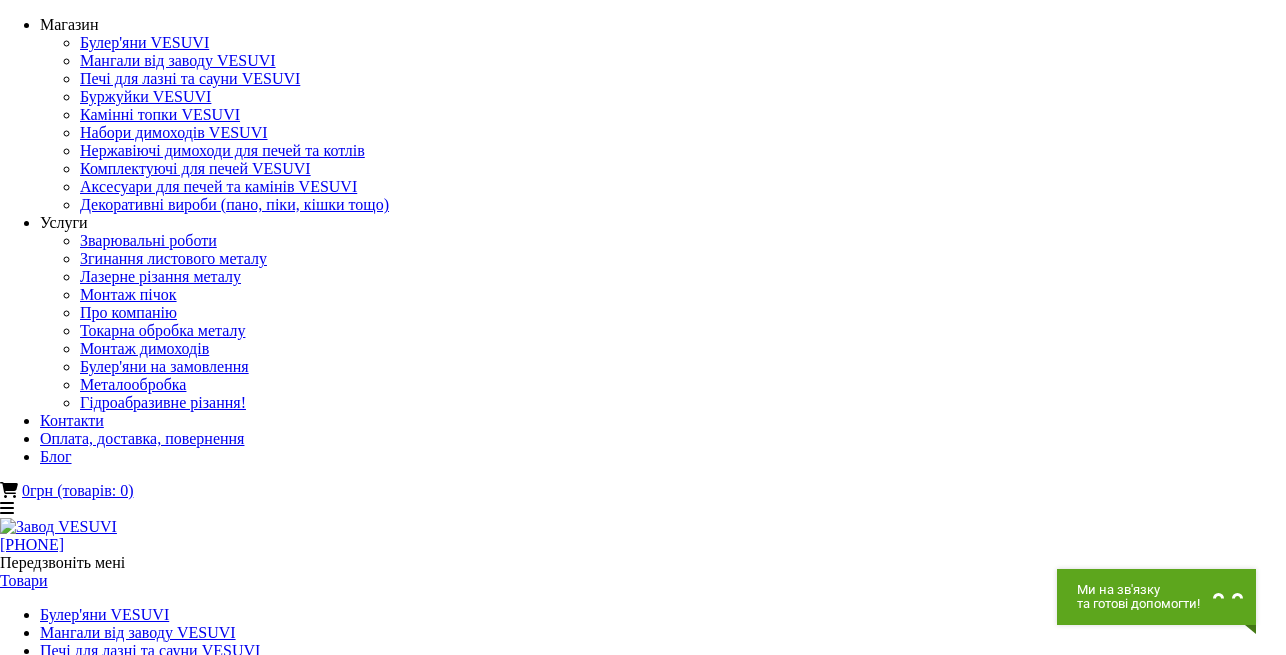 scroll, scrollTop: 0, scrollLeft: 0, axis: both 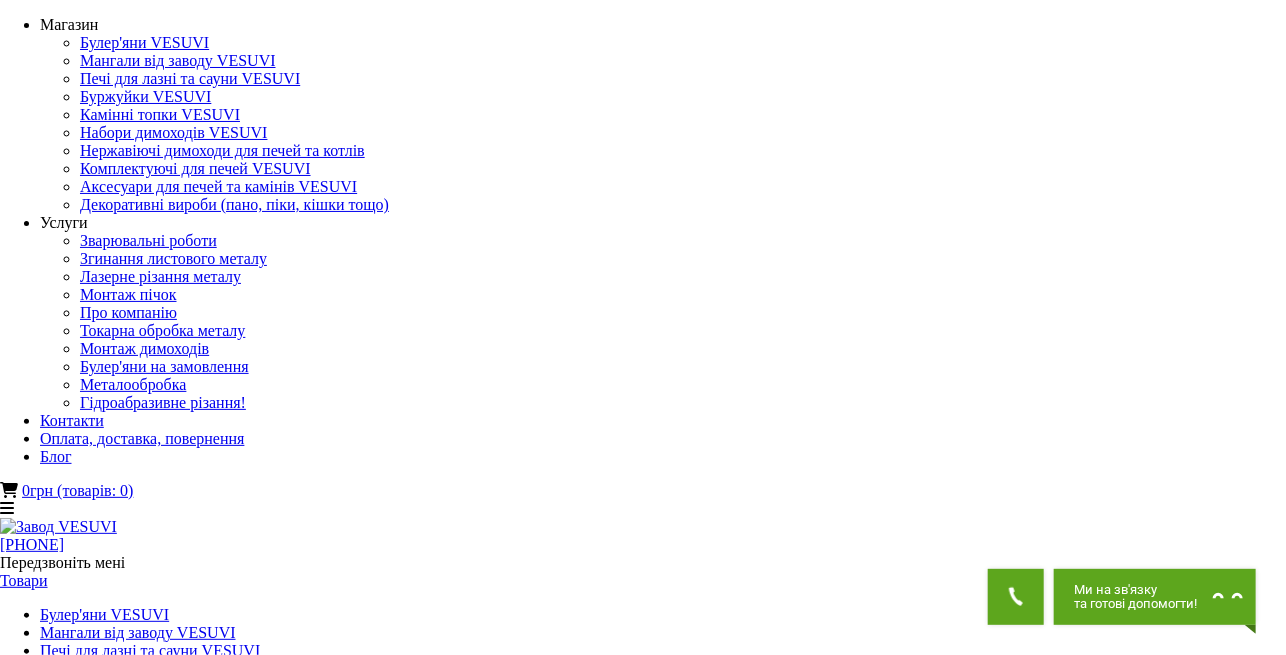 click at bounding box center [55, 1488] 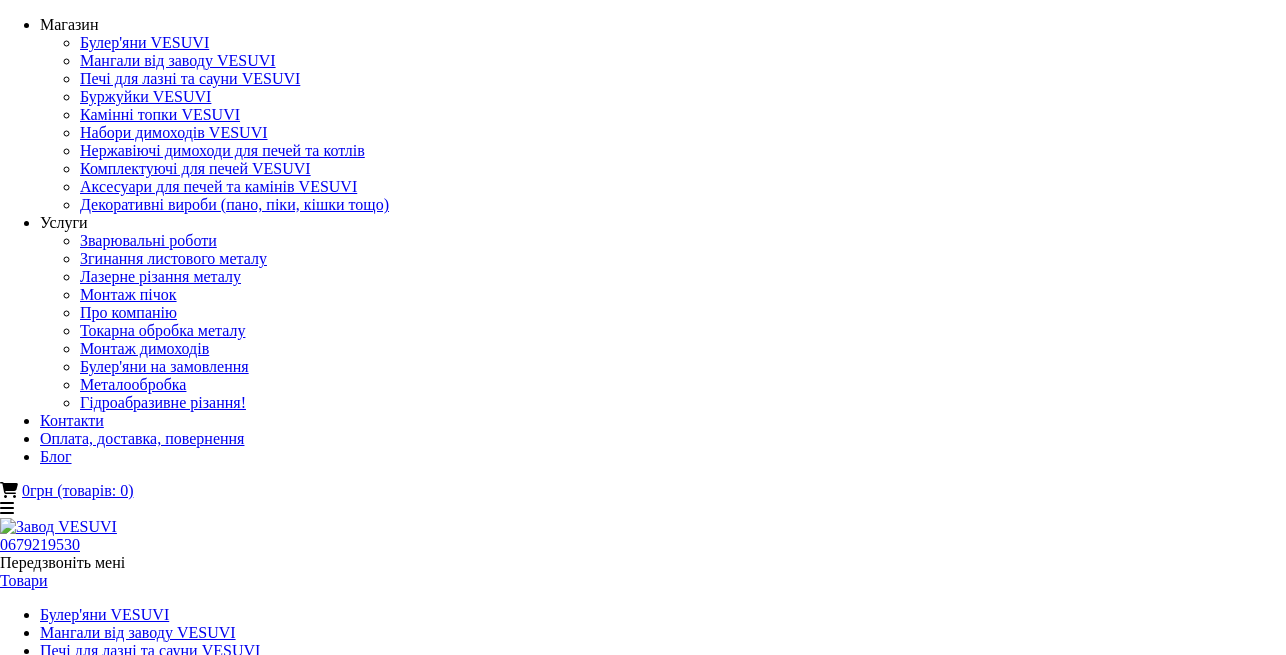 scroll, scrollTop: 0, scrollLeft: 0, axis: both 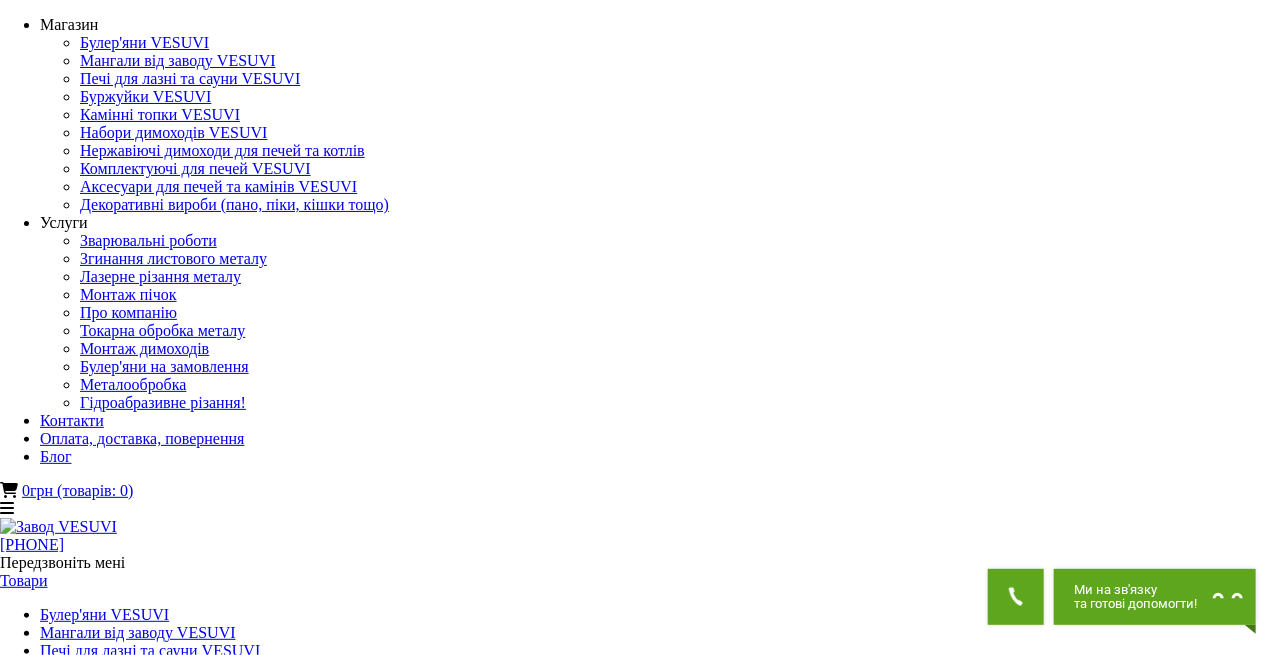 click at bounding box center [176, 1364] 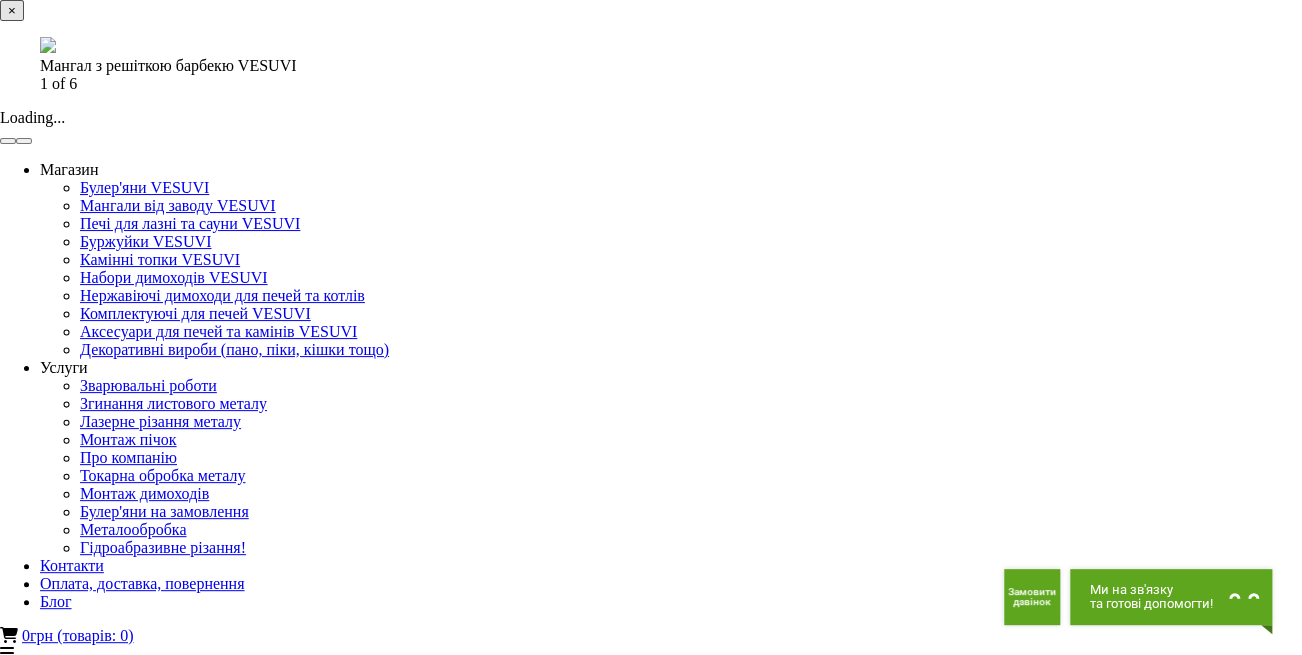 click at bounding box center [24, 141] 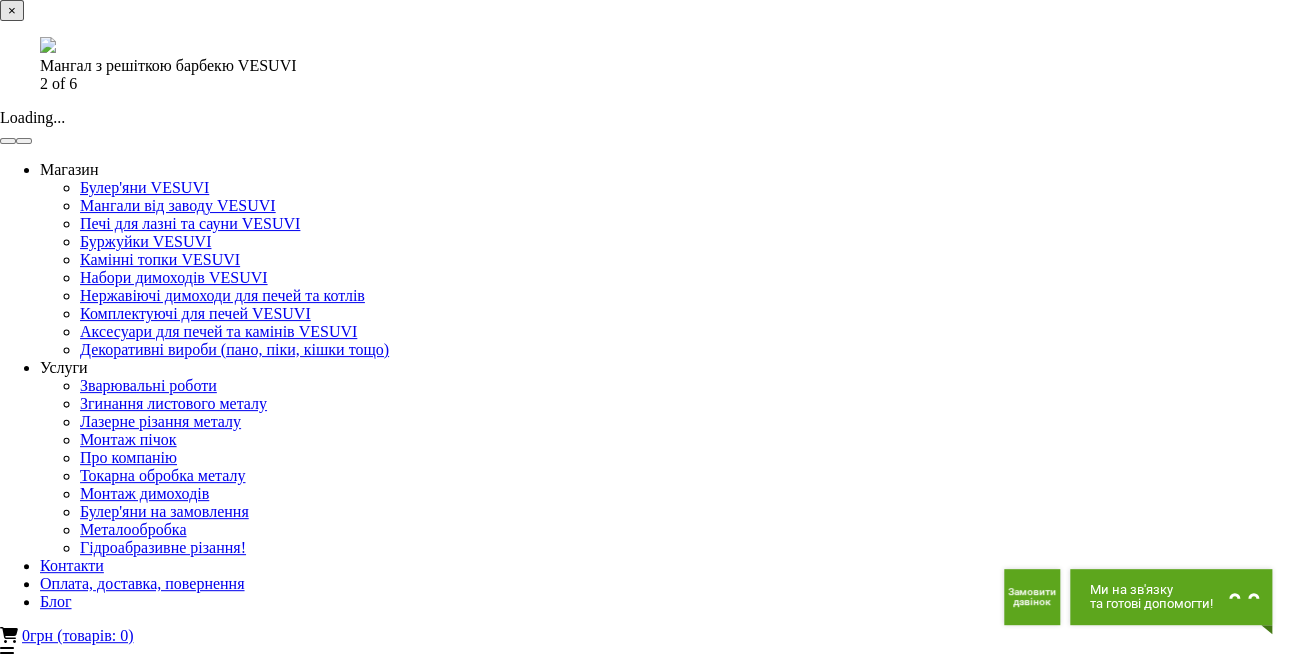 click at bounding box center [24, 141] 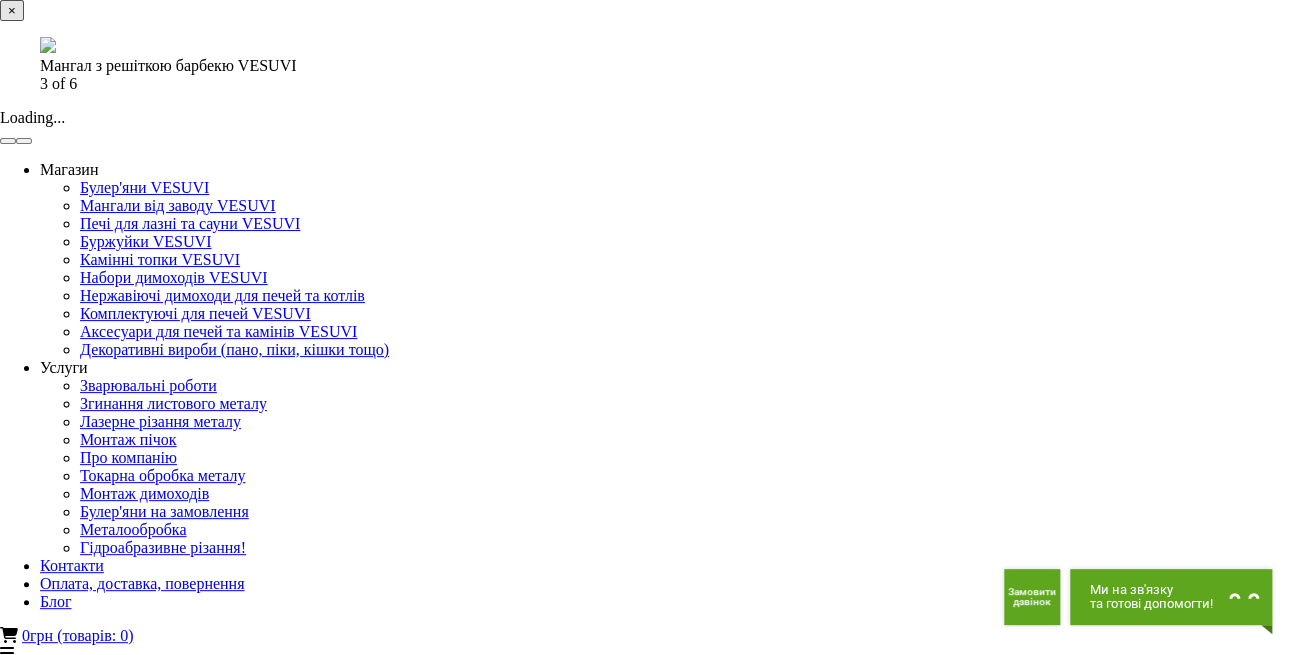 click at bounding box center [24, 141] 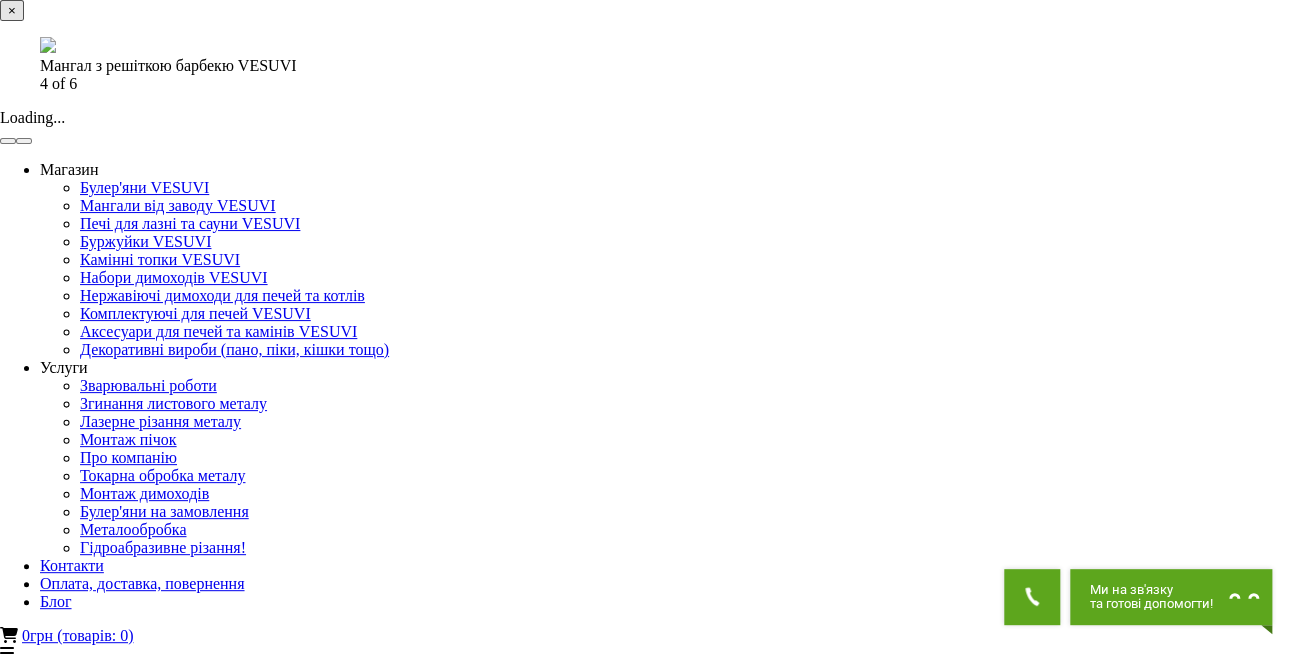 click at bounding box center (24, 141) 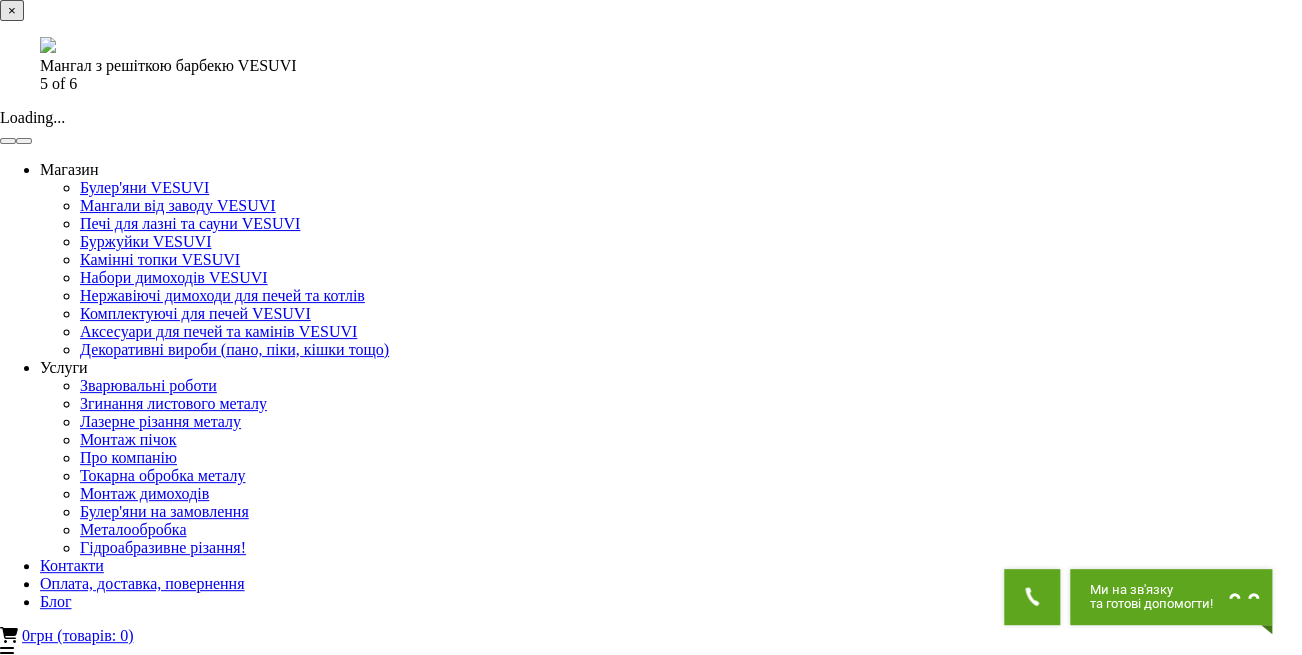 click at bounding box center (24, 141) 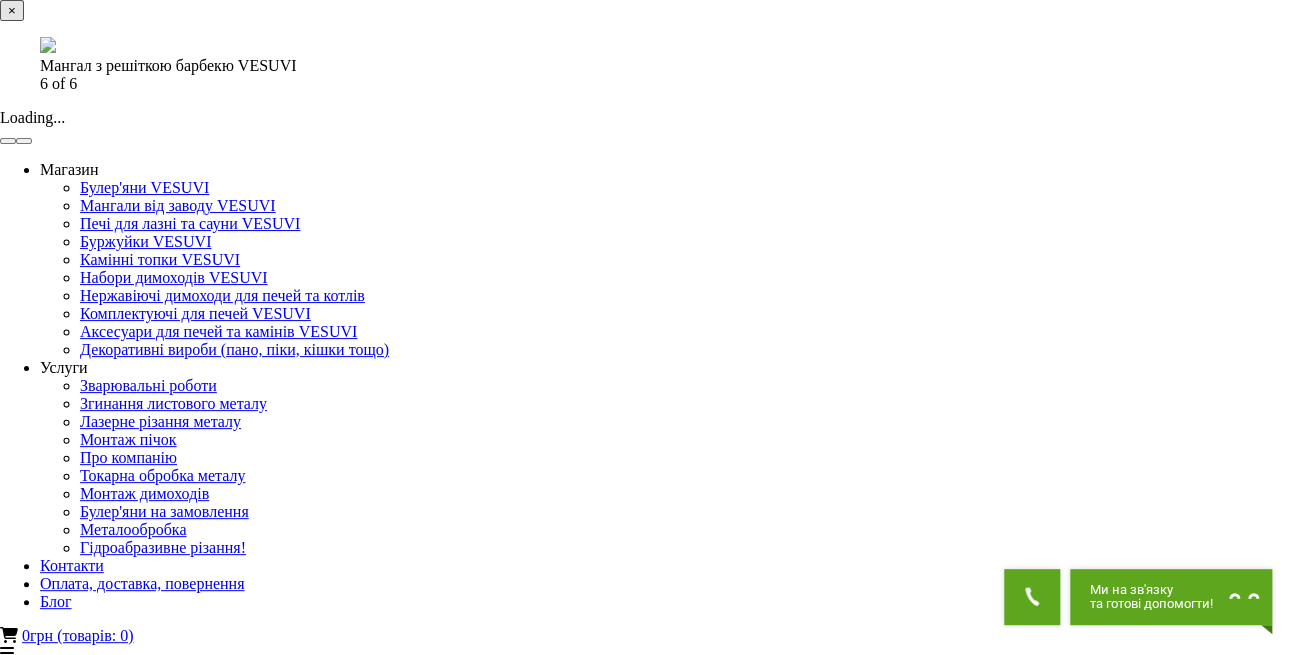 click at bounding box center (24, 141) 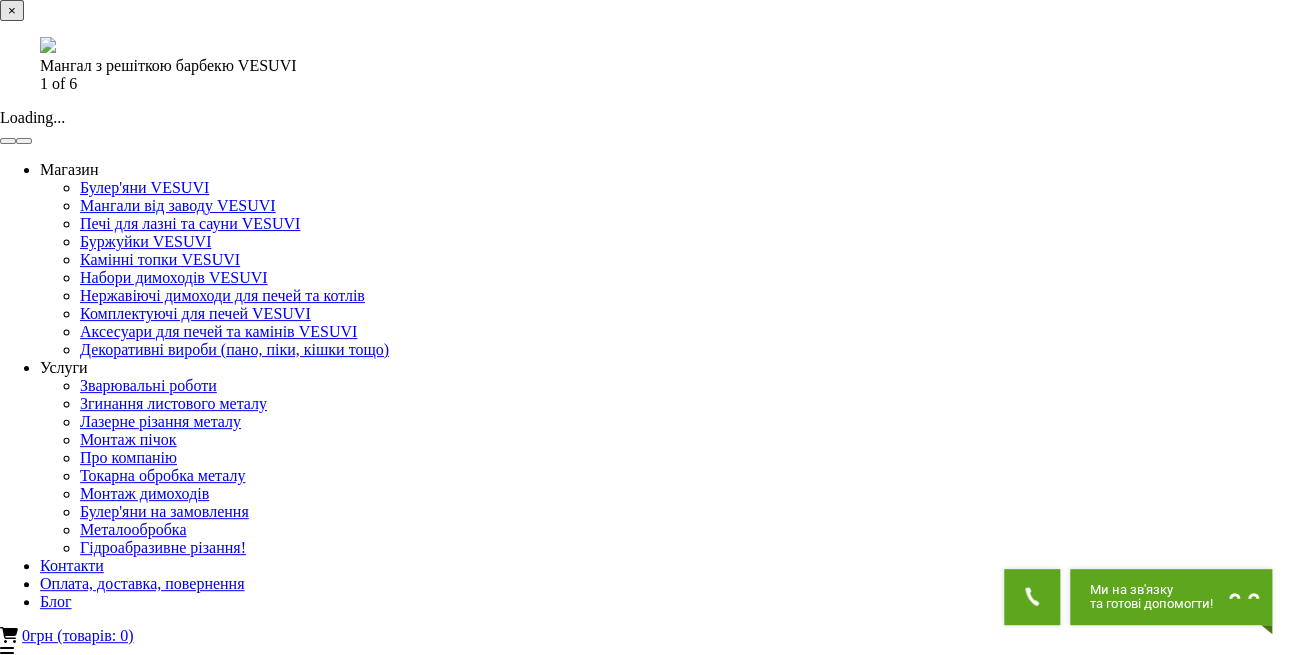click at bounding box center [24, 141] 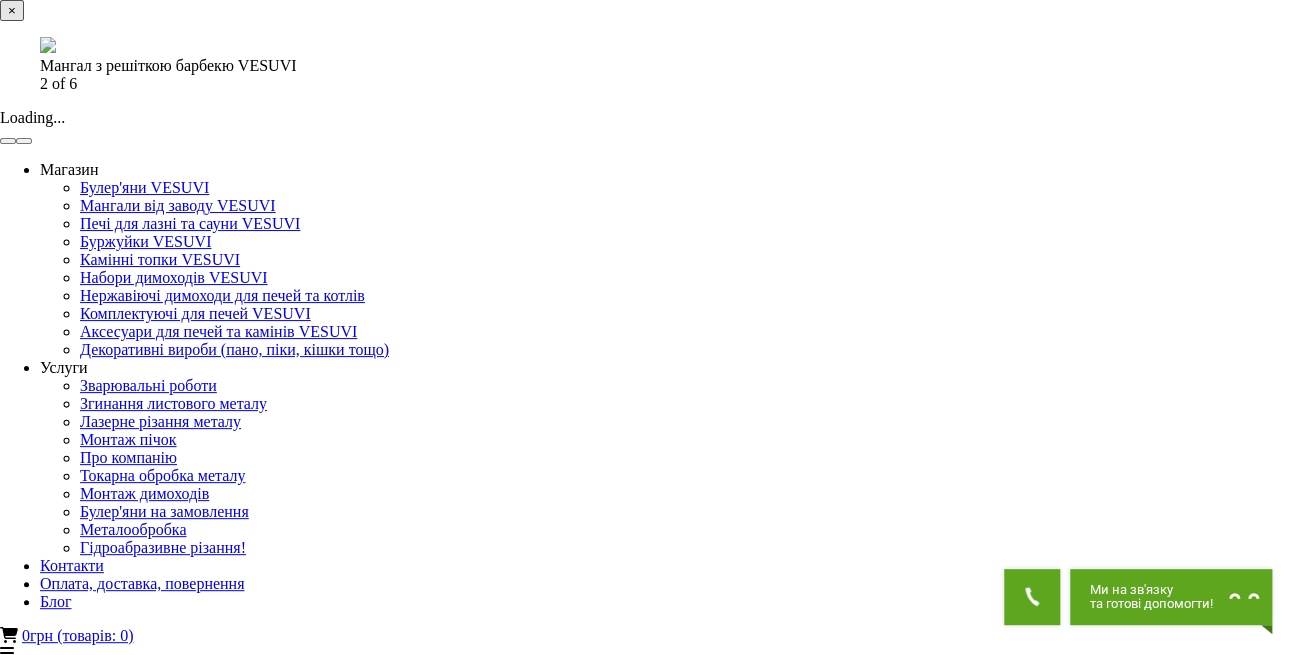 click on "×" at bounding box center (12, 10) 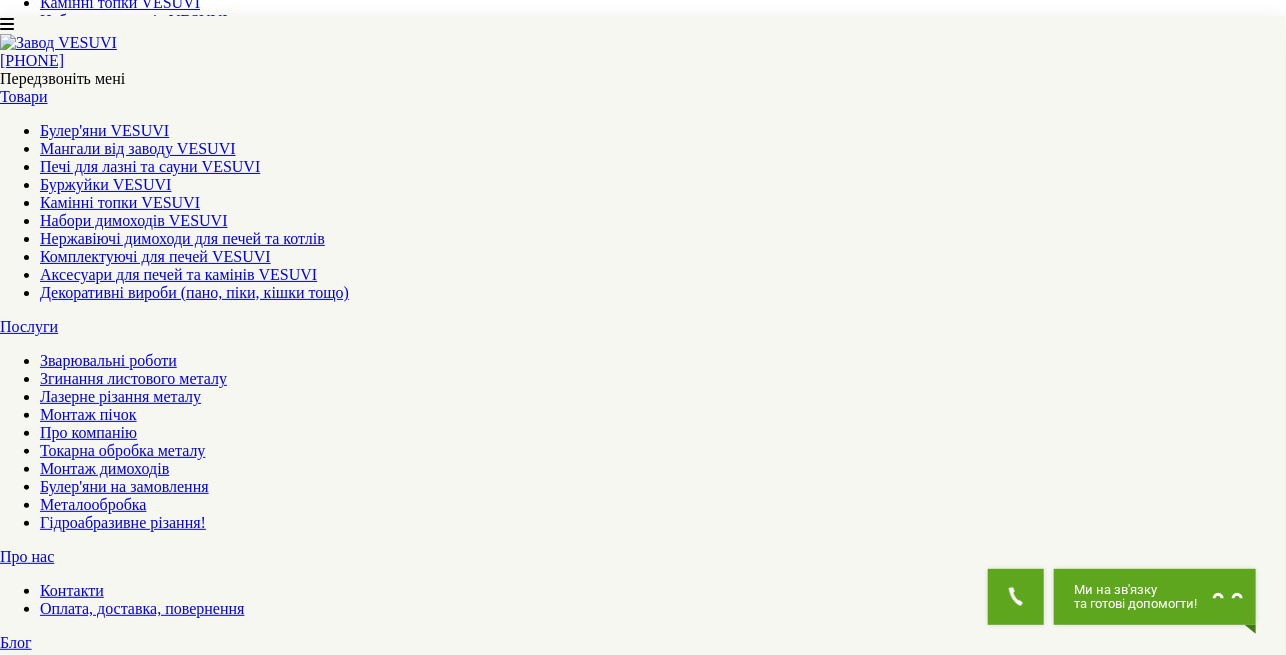 scroll, scrollTop: 800, scrollLeft: 0, axis: vertical 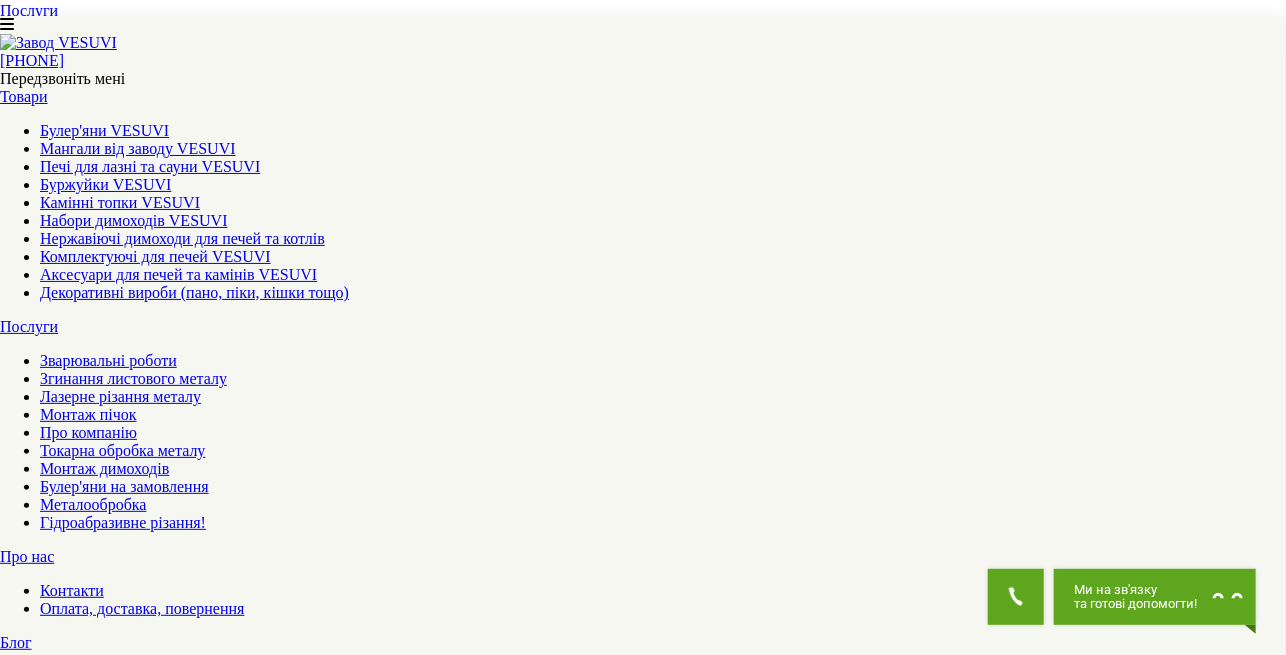 click on "▼ Відкрити повний опис ▼" at bounding box center (643, 1810) 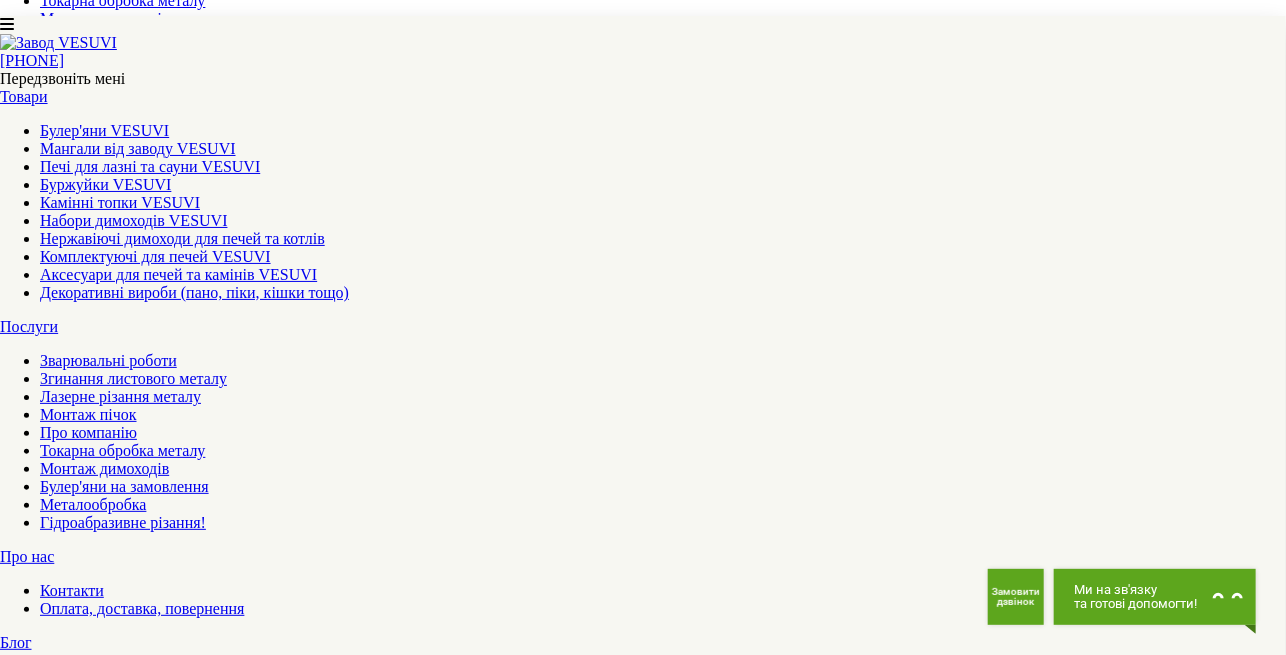 scroll, scrollTop: 900, scrollLeft: 0, axis: vertical 